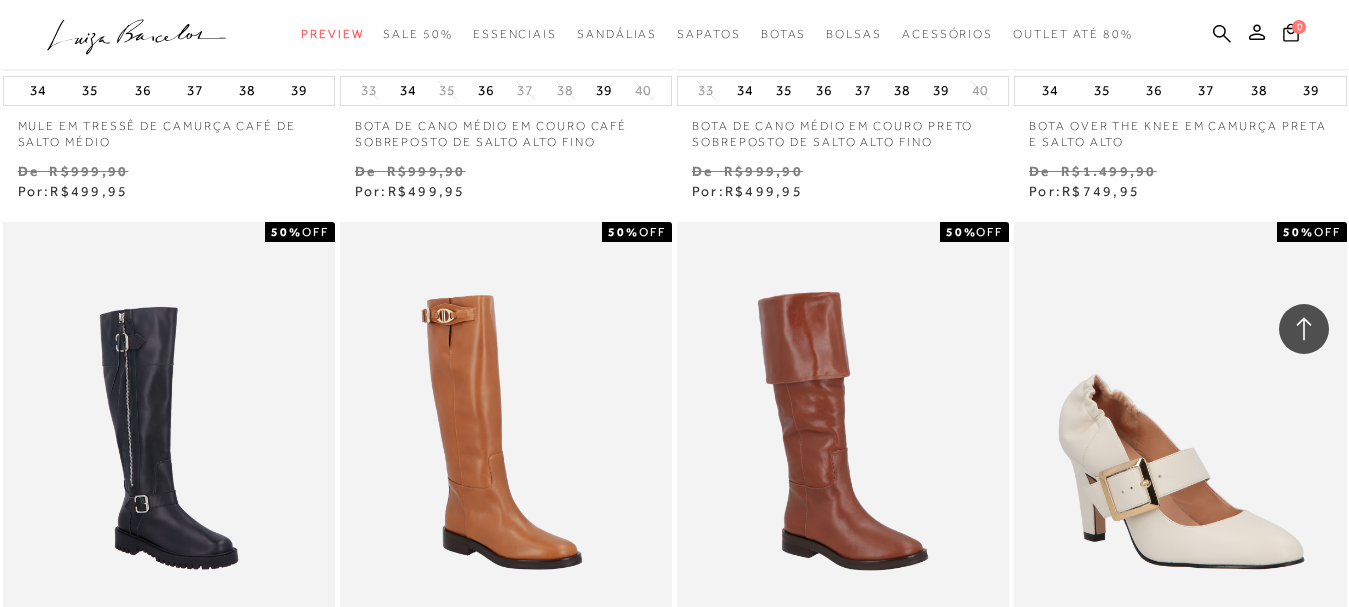 scroll, scrollTop: 1915, scrollLeft: 0, axis: vertical 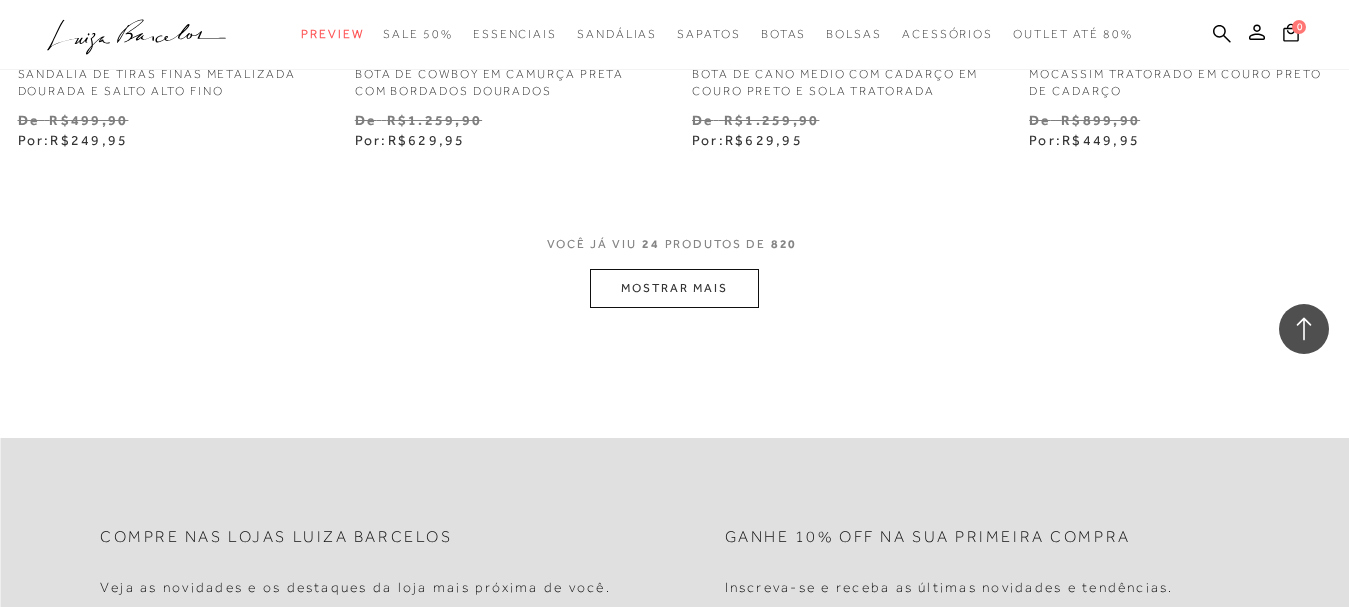 type 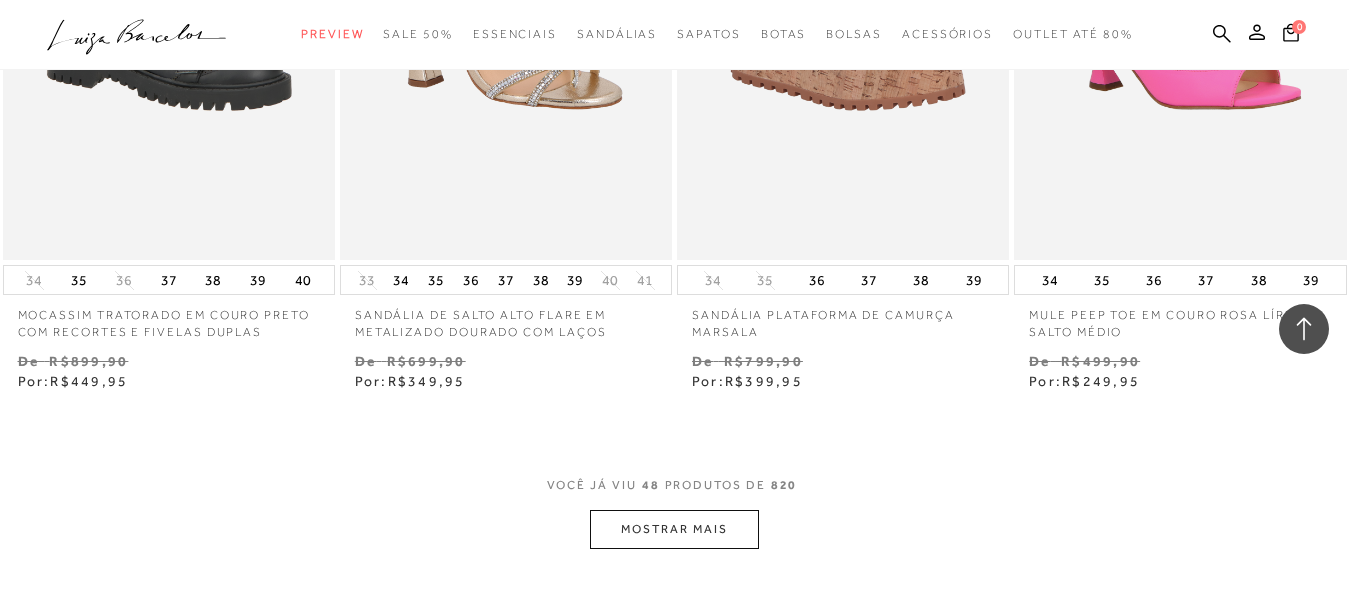 scroll, scrollTop: 7800, scrollLeft: 0, axis: vertical 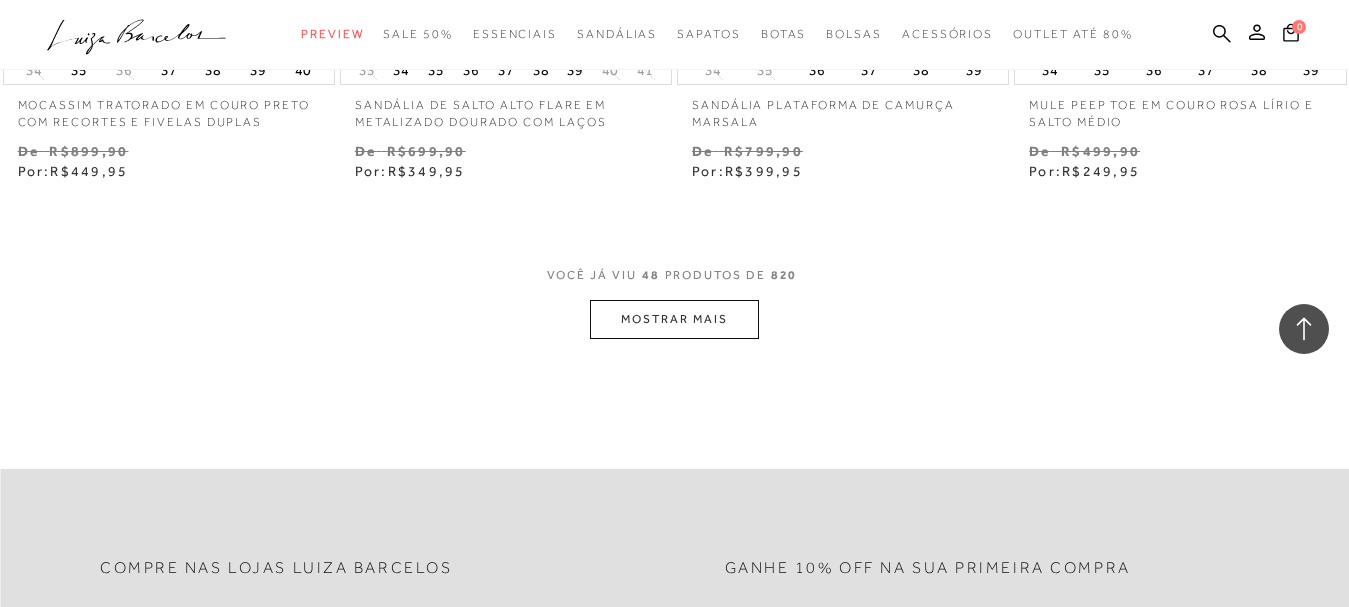 click on "MOSTRAR MAIS" at bounding box center (674, 319) 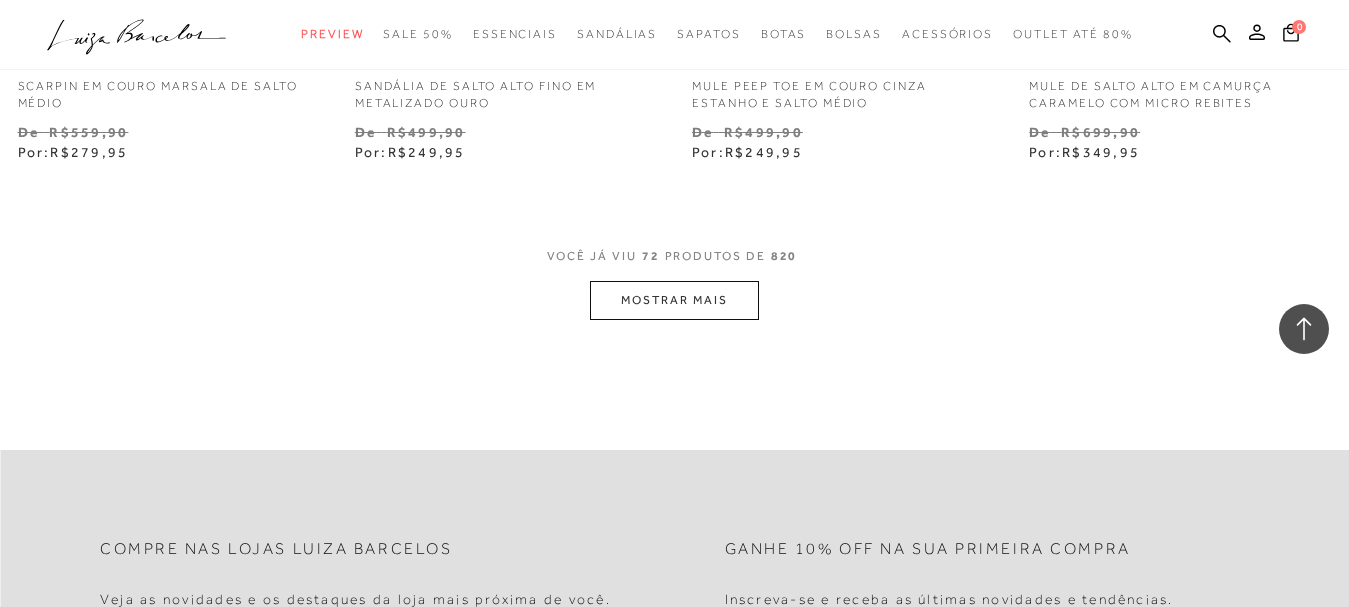 scroll, scrollTop: 11900, scrollLeft: 0, axis: vertical 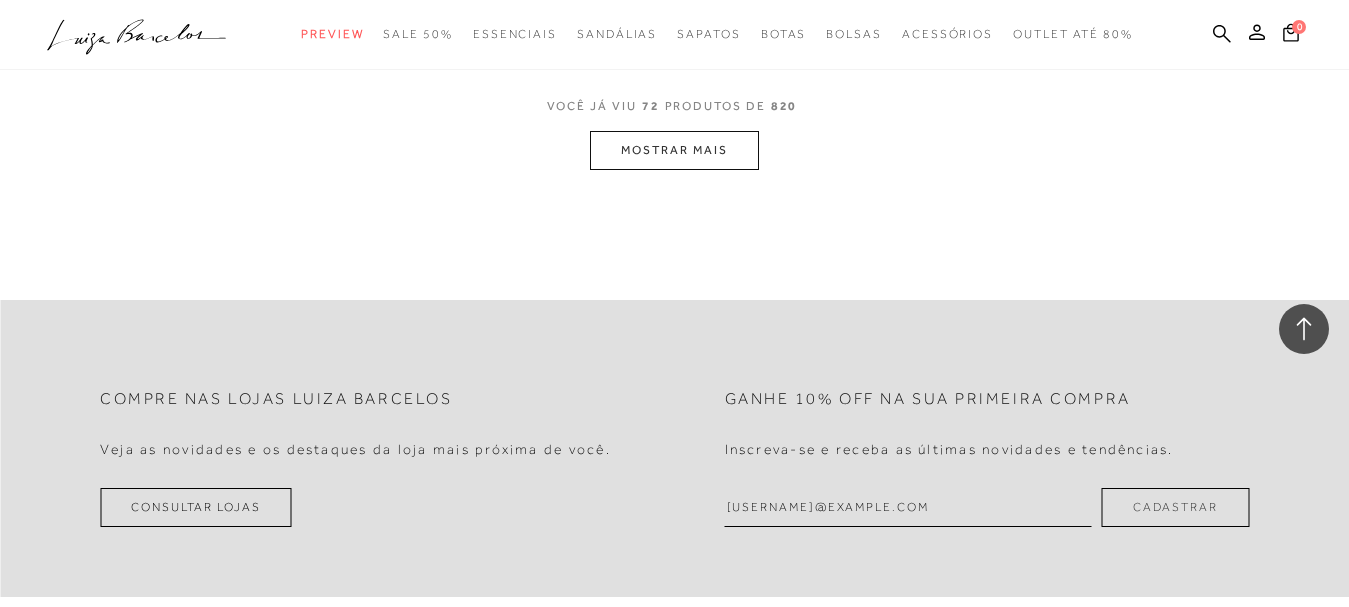 click on "MOSTRAR MAIS" at bounding box center [674, 150] 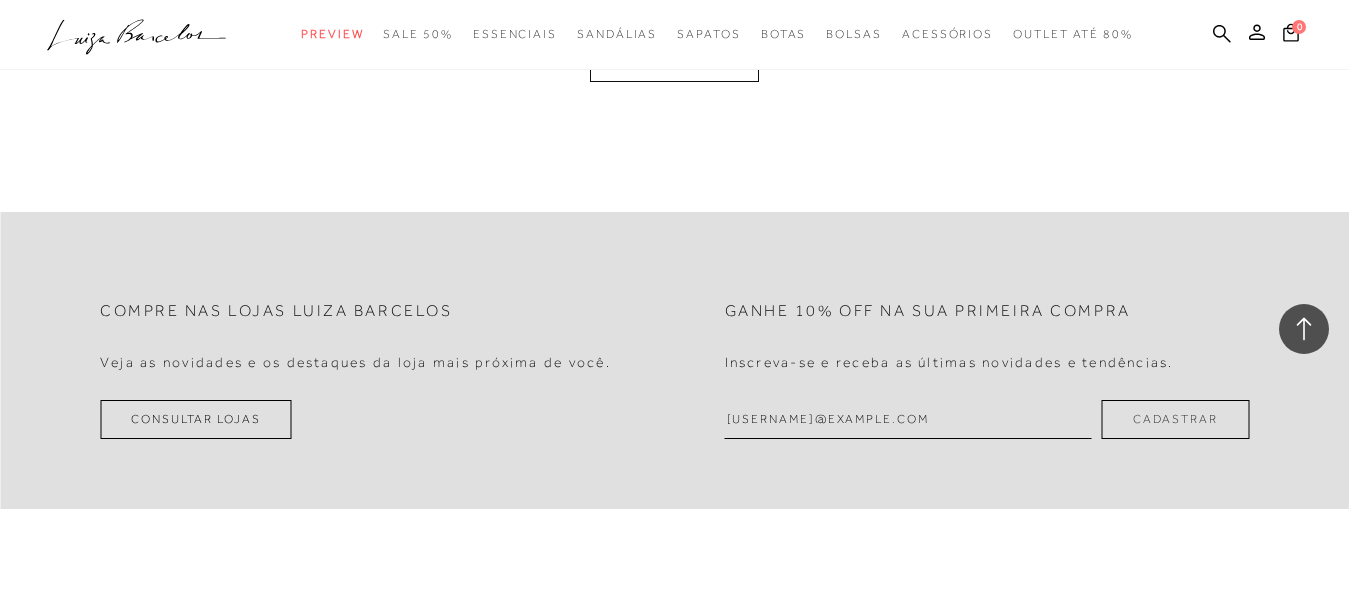 scroll, scrollTop: 15700, scrollLeft: 0, axis: vertical 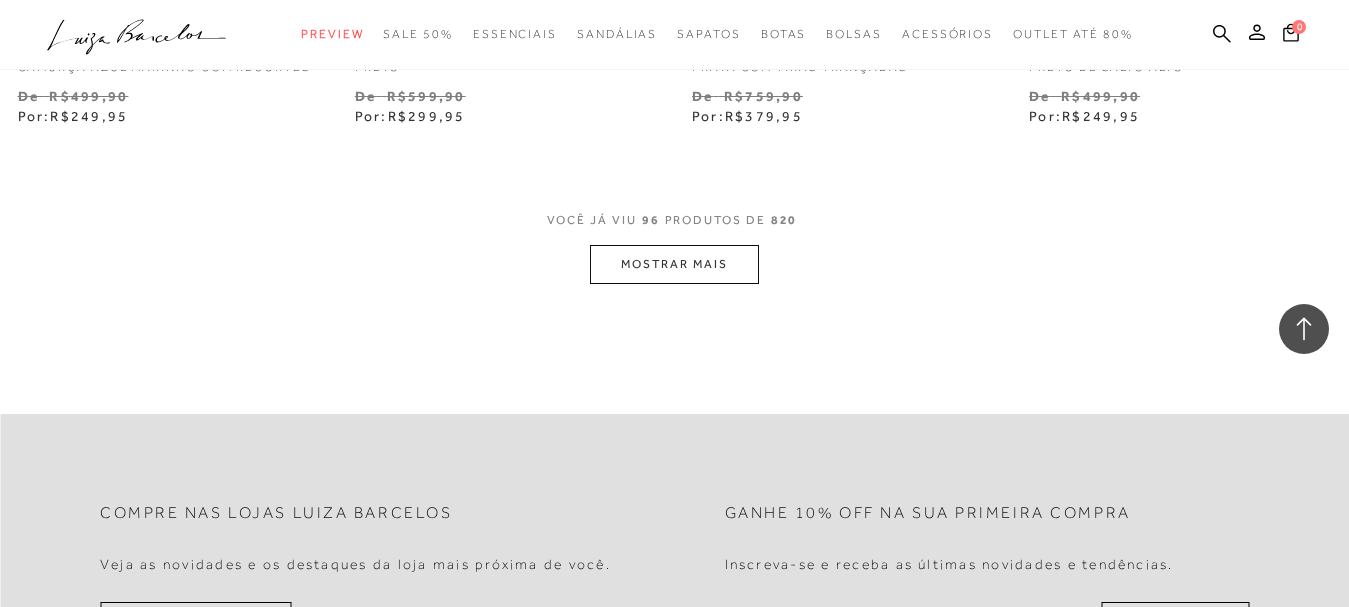 click on "MOSTRAR MAIS" at bounding box center [674, 264] 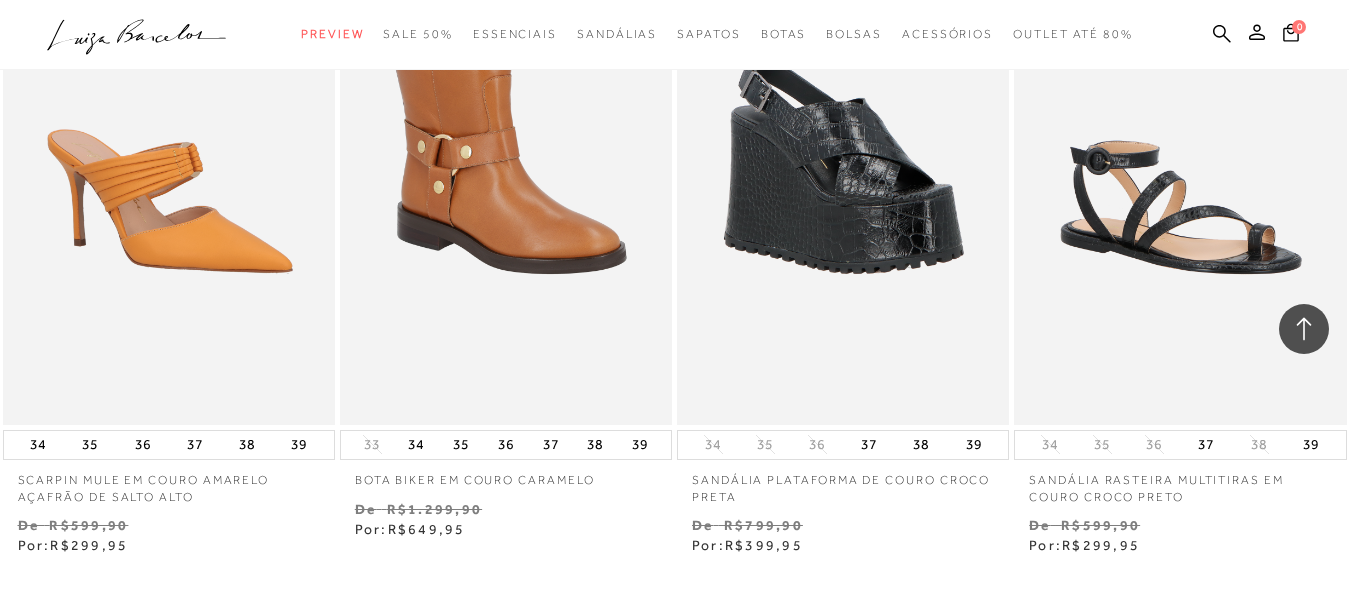 scroll, scrollTop: 19400, scrollLeft: 0, axis: vertical 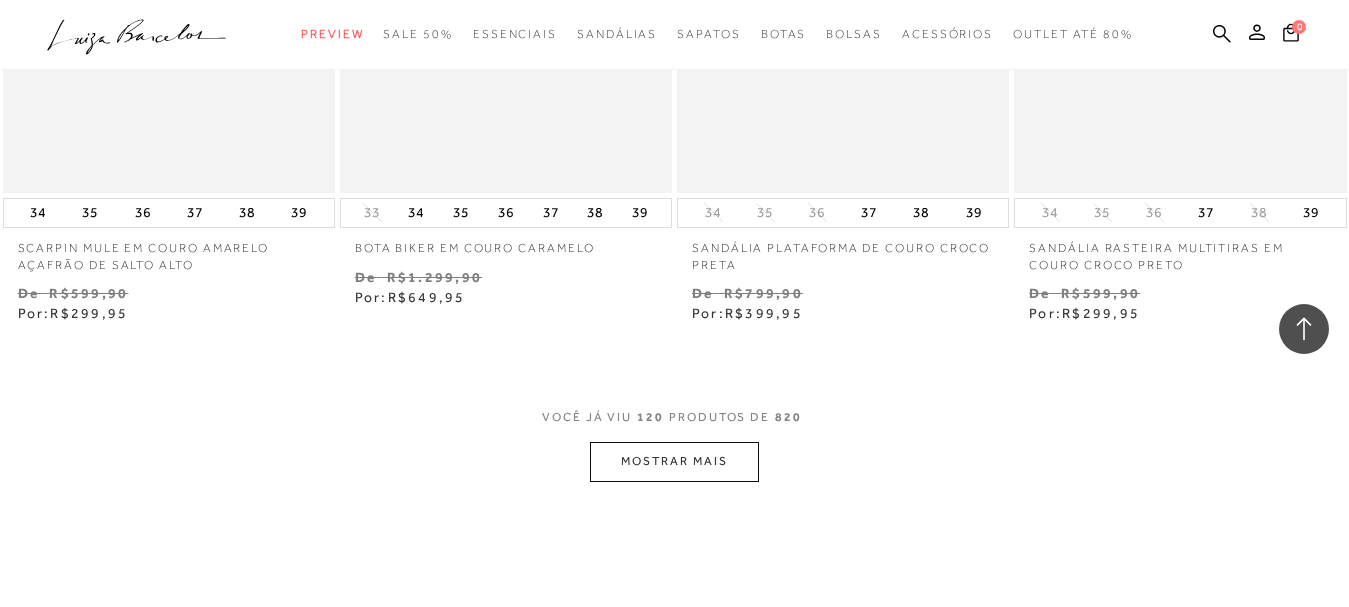 click on "MOSTRAR MAIS" at bounding box center [674, 461] 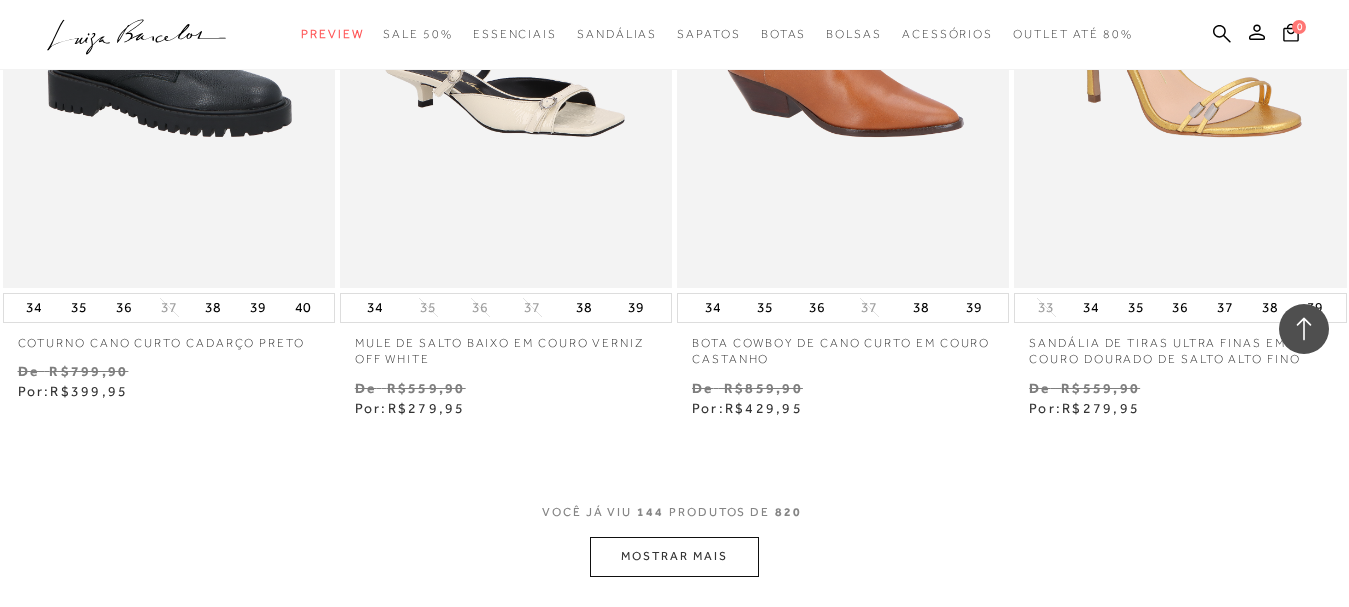 scroll, scrollTop: 23500, scrollLeft: 0, axis: vertical 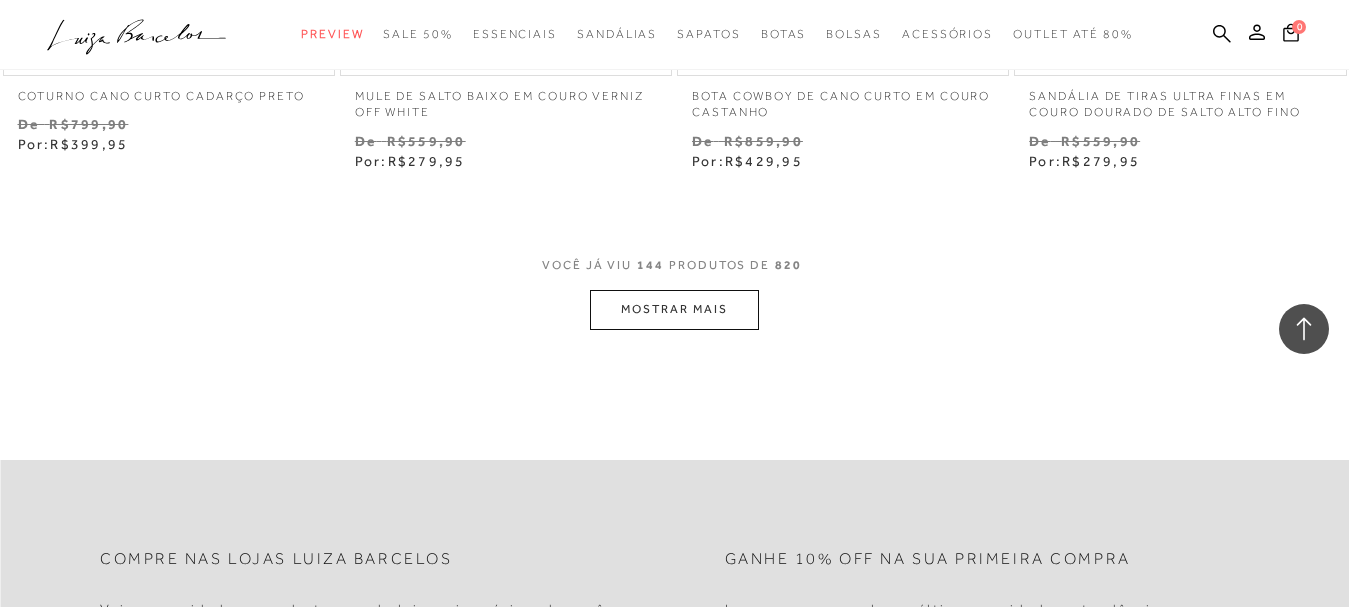 click on "MOSTRAR MAIS" at bounding box center [674, 309] 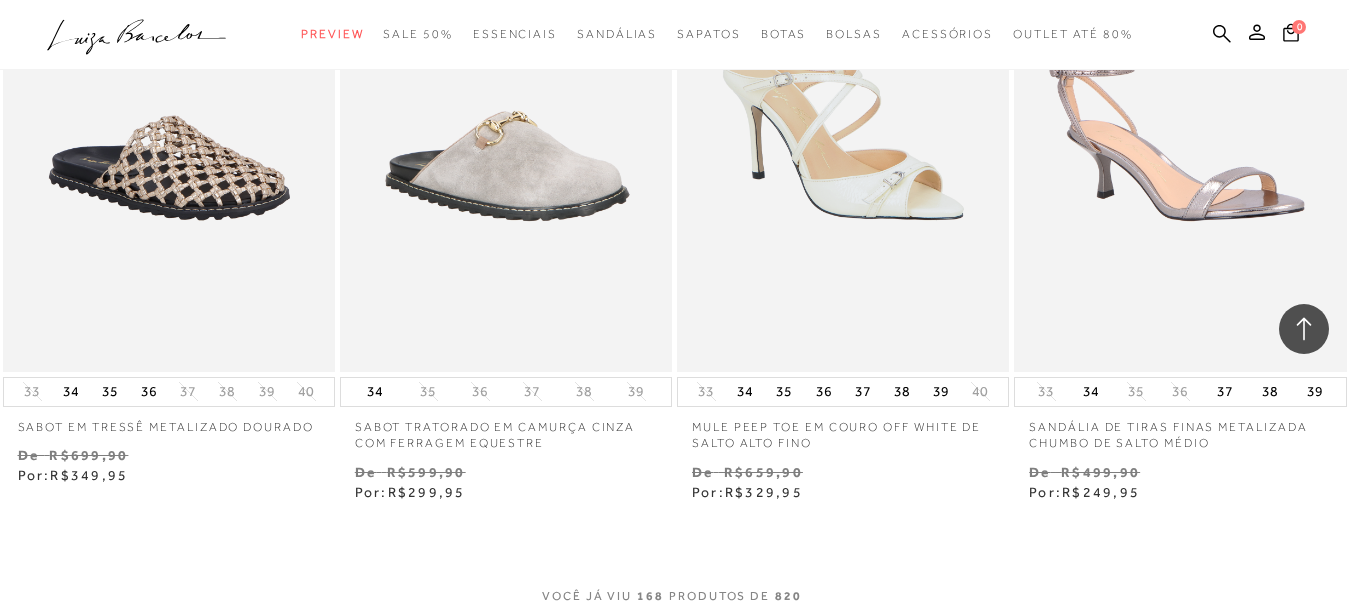 scroll, scrollTop: 27400, scrollLeft: 0, axis: vertical 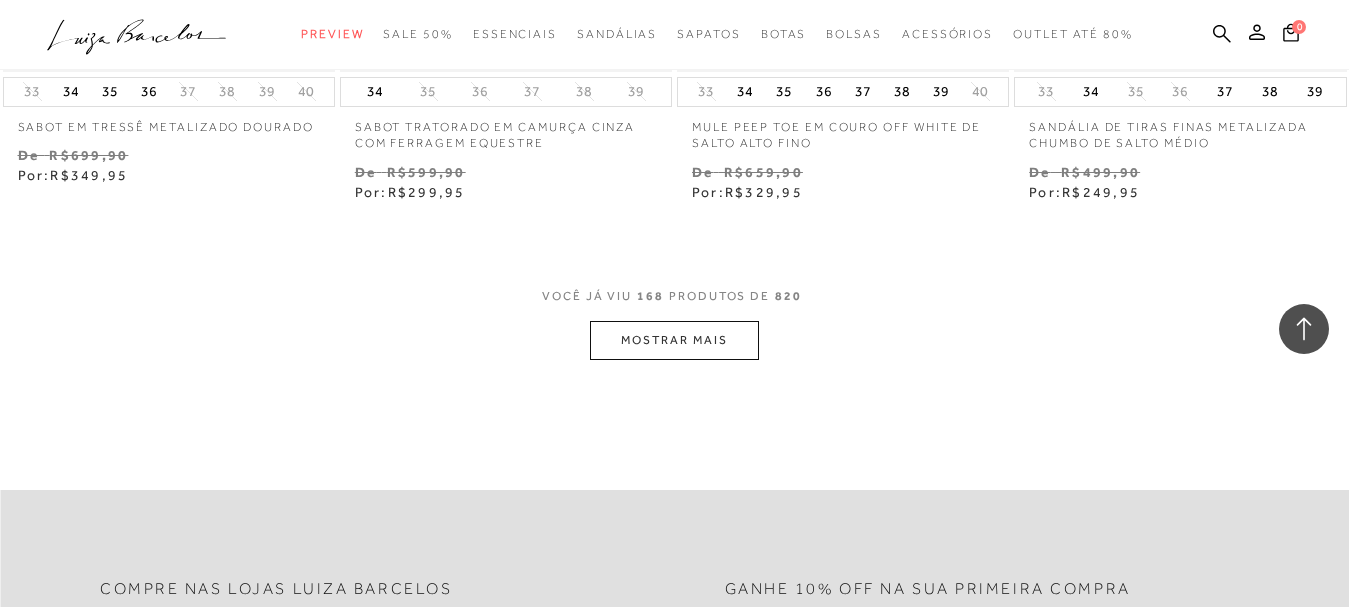 click on "MOSTRAR MAIS" at bounding box center (674, 340) 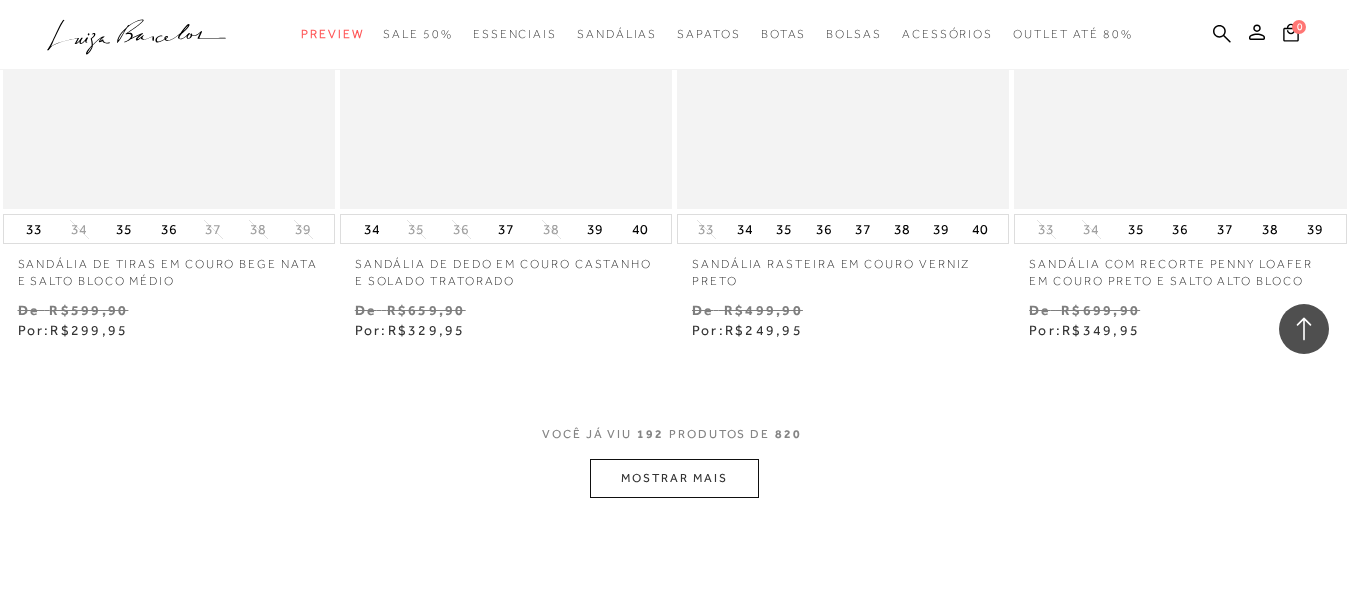 scroll, scrollTop: 31300, scrollLeft: 0, axis: vertical 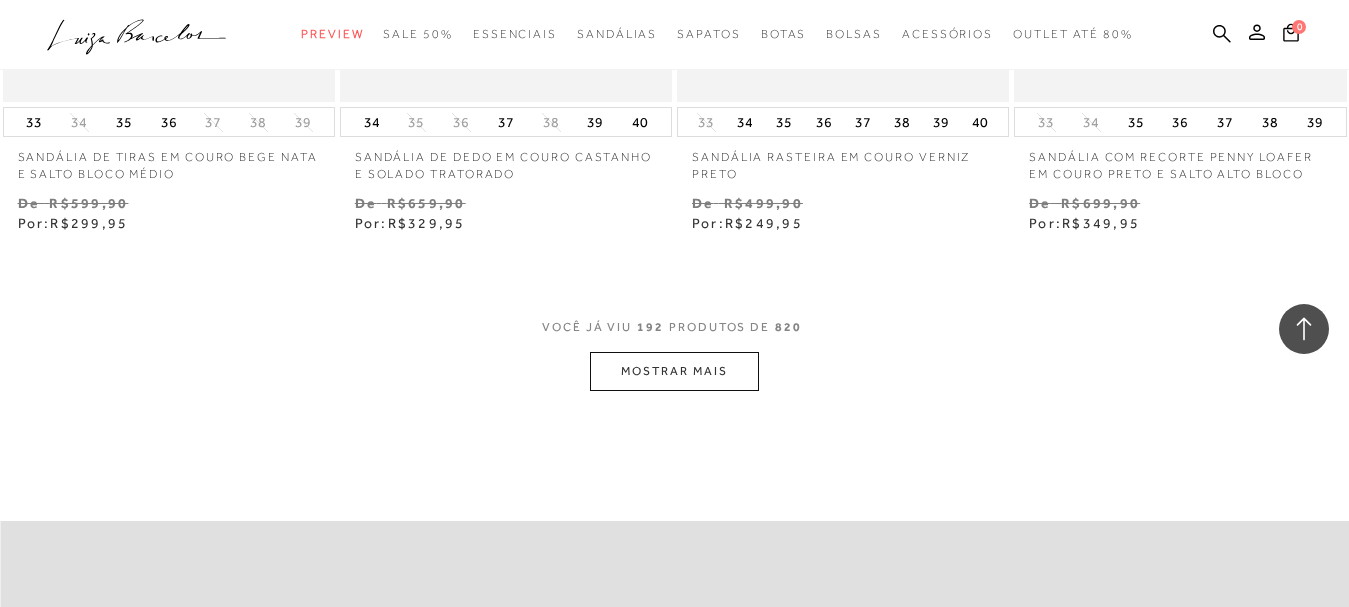 click on "MOSTRAR MAIS" at bounding box center (674, 371) 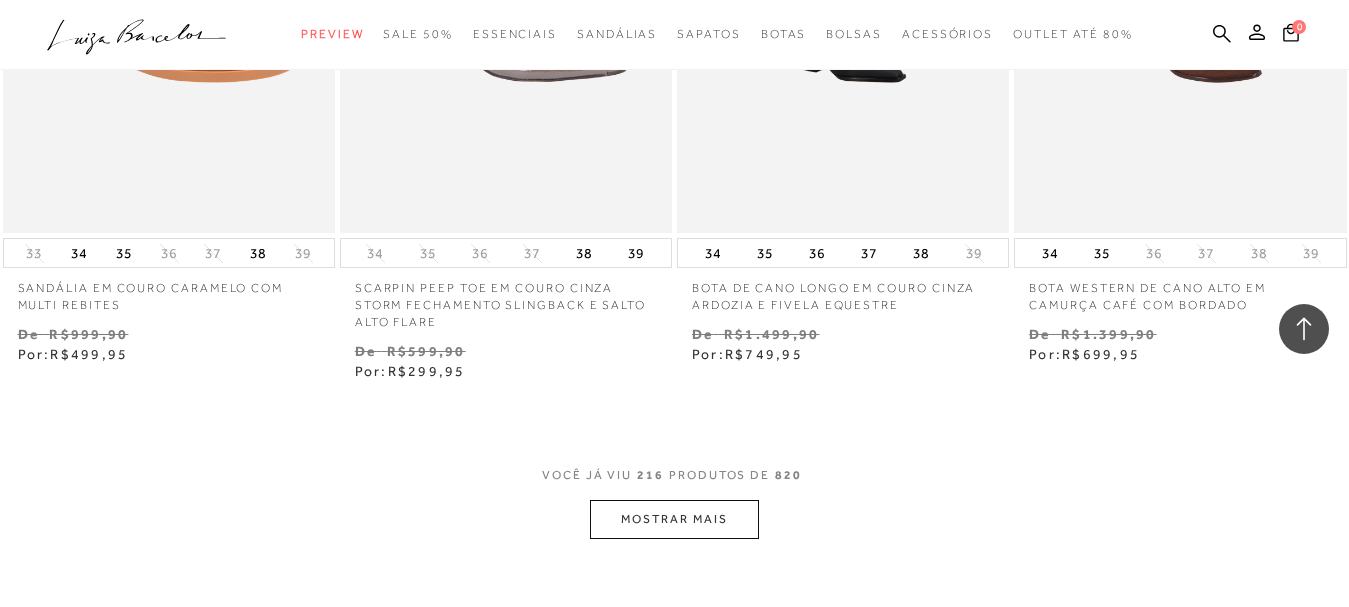 scroll, scrollTop: 35400, scrollLeft: 0, axis: vertical 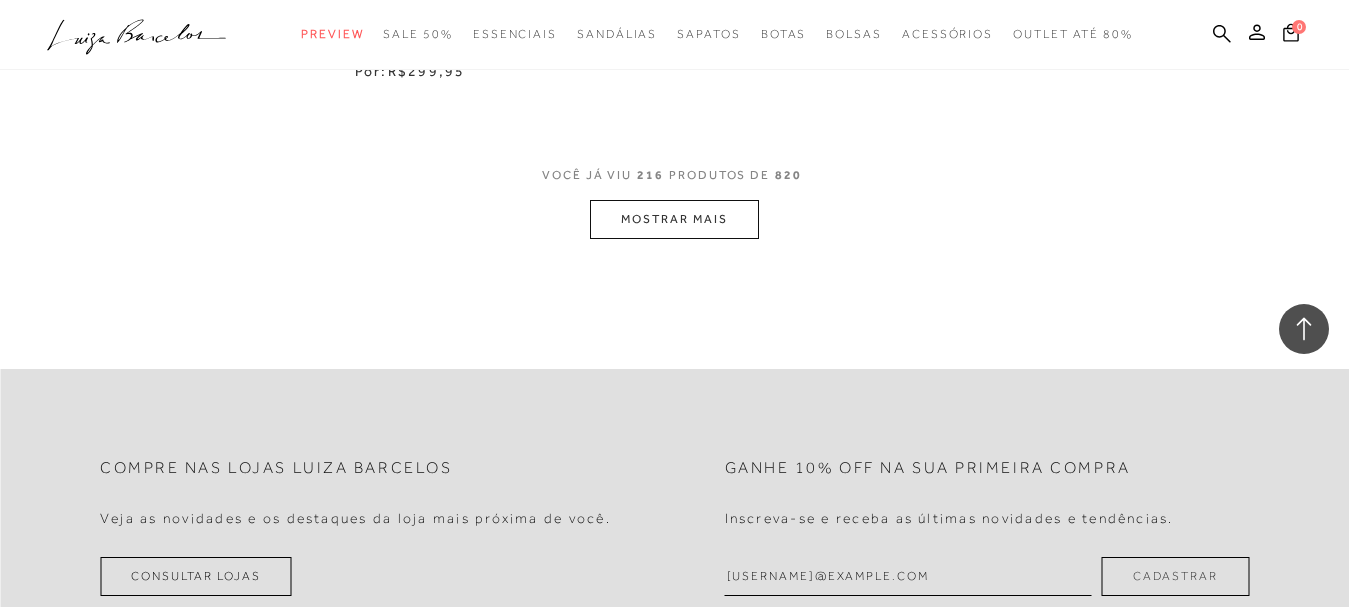 click on "MOSTRAR MAIS" at bounding box center (674, 219) 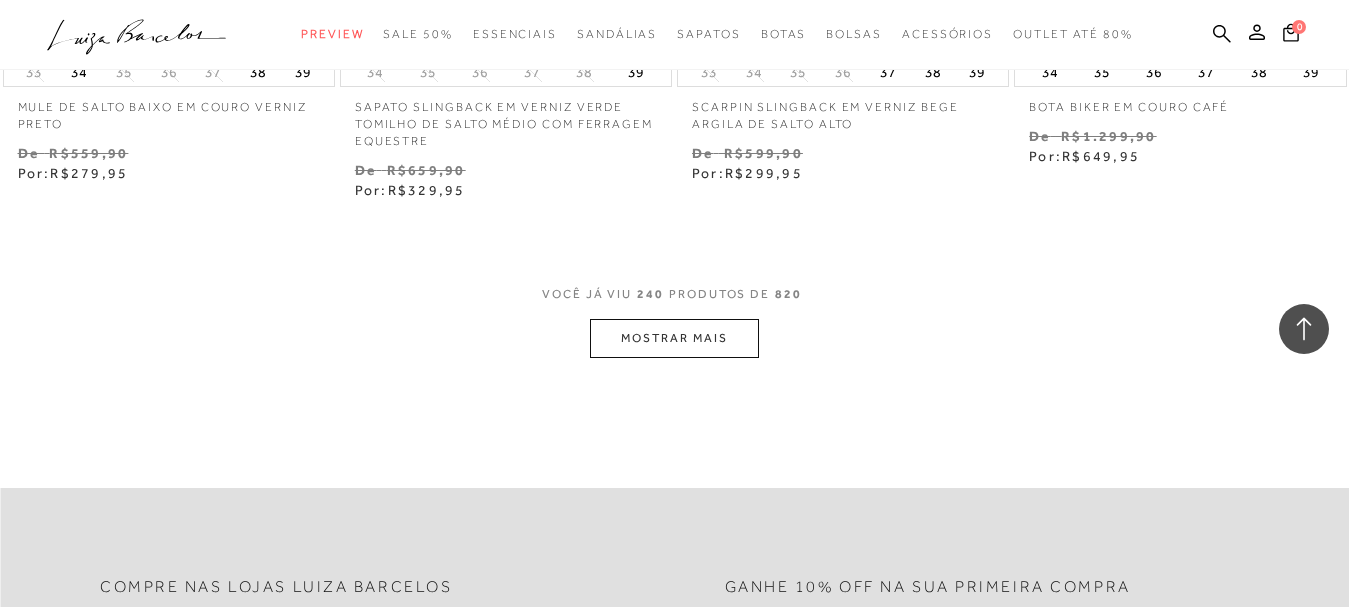 scroll, scrollTop: 39400, scrollLeft: 0, axis: vertical 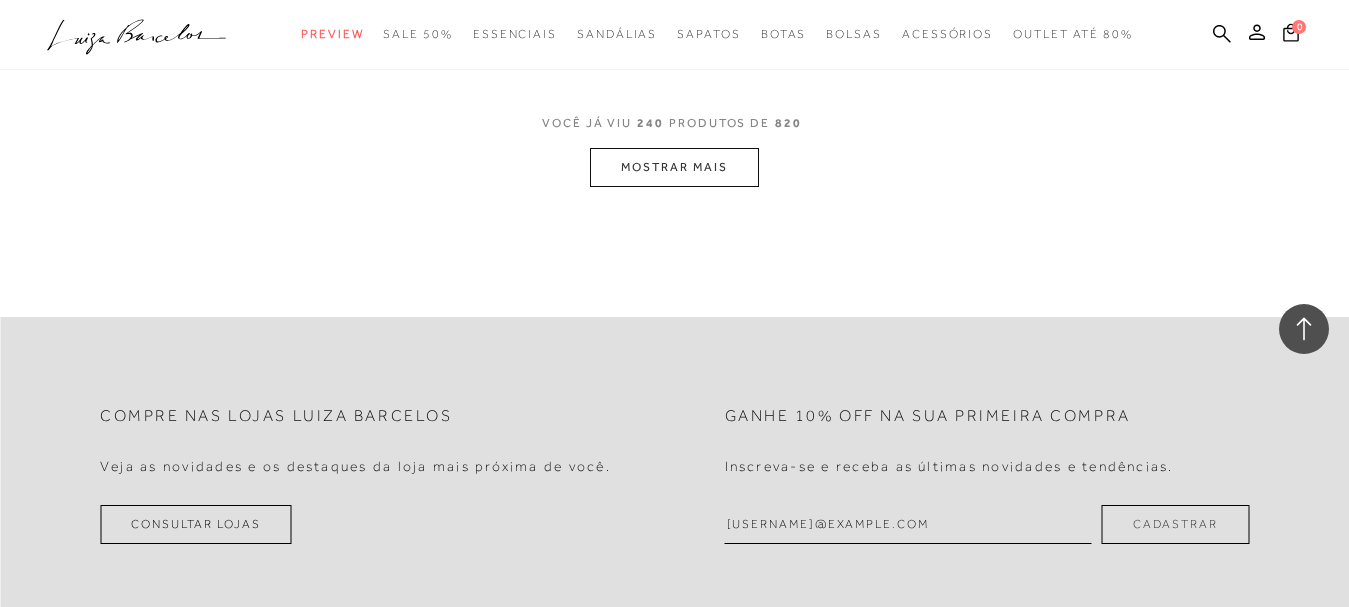 click on "MOSTRAR MAIS" at bounding box center [674, 167] 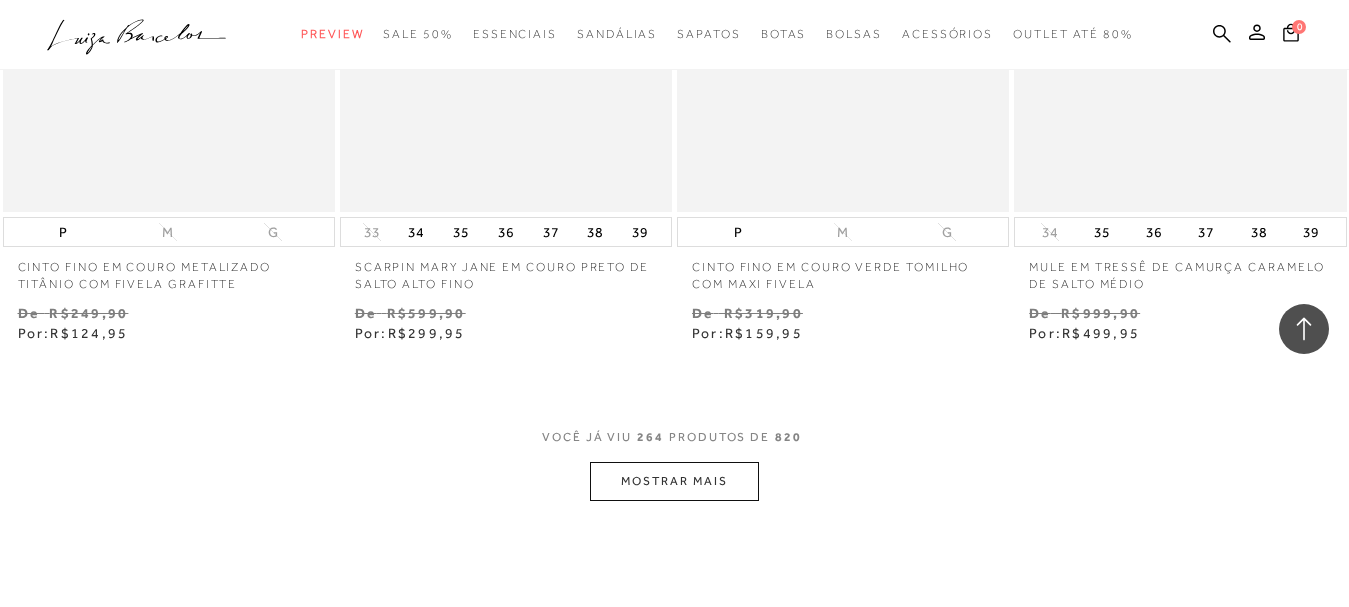 scroll, scrollTop: 43300, scrollLeft: 0, axis: vertical 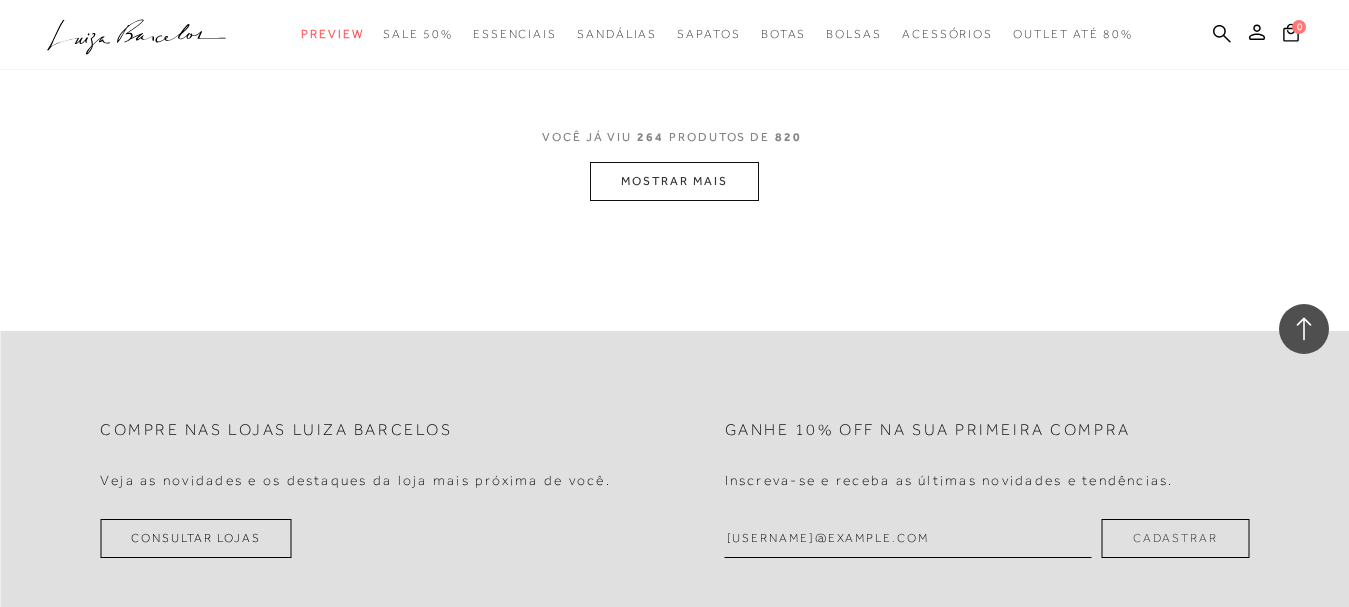 click on "MOSTRAR MAIS" at bounding box center (674, 181) 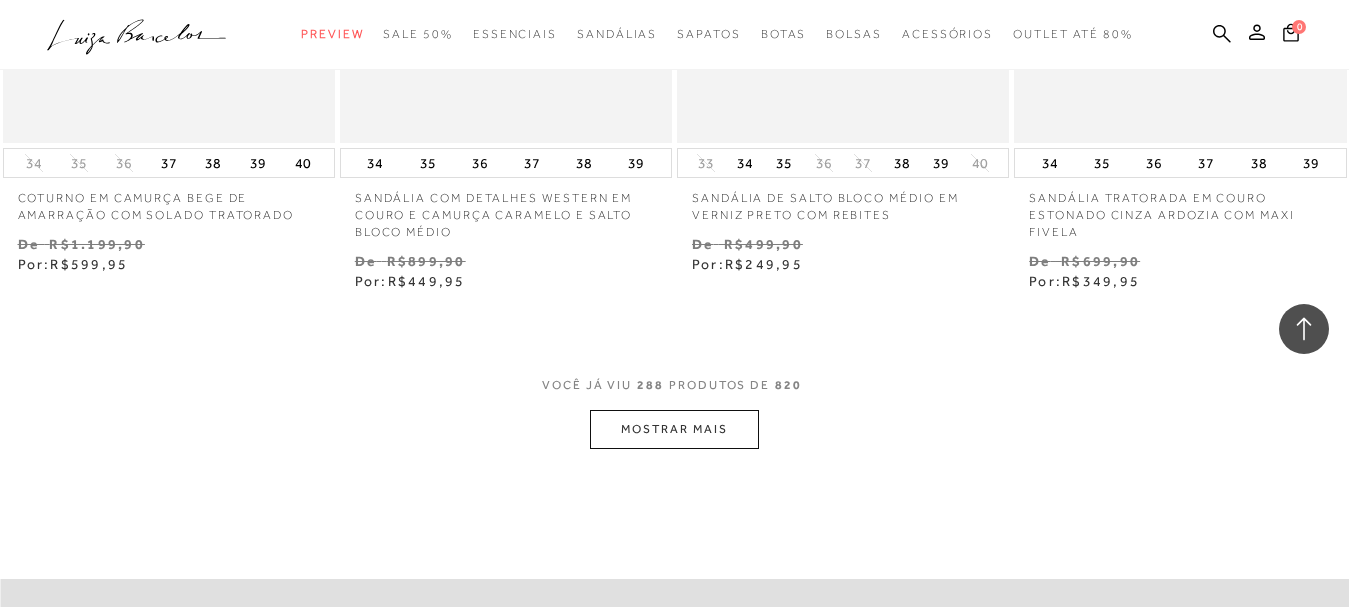 scroll, scrollTop: 47300, scrollLeft: 0, axis: vertical 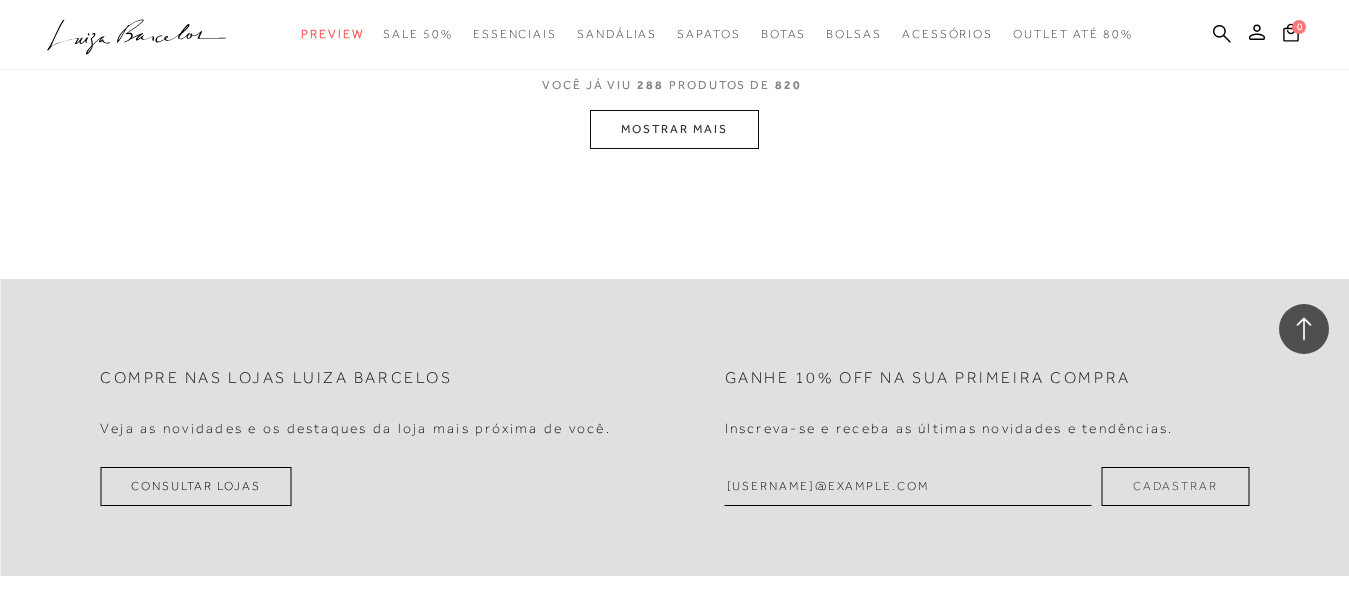 click on "MOSTRAR MAIS" at bounding box center [674, 129] 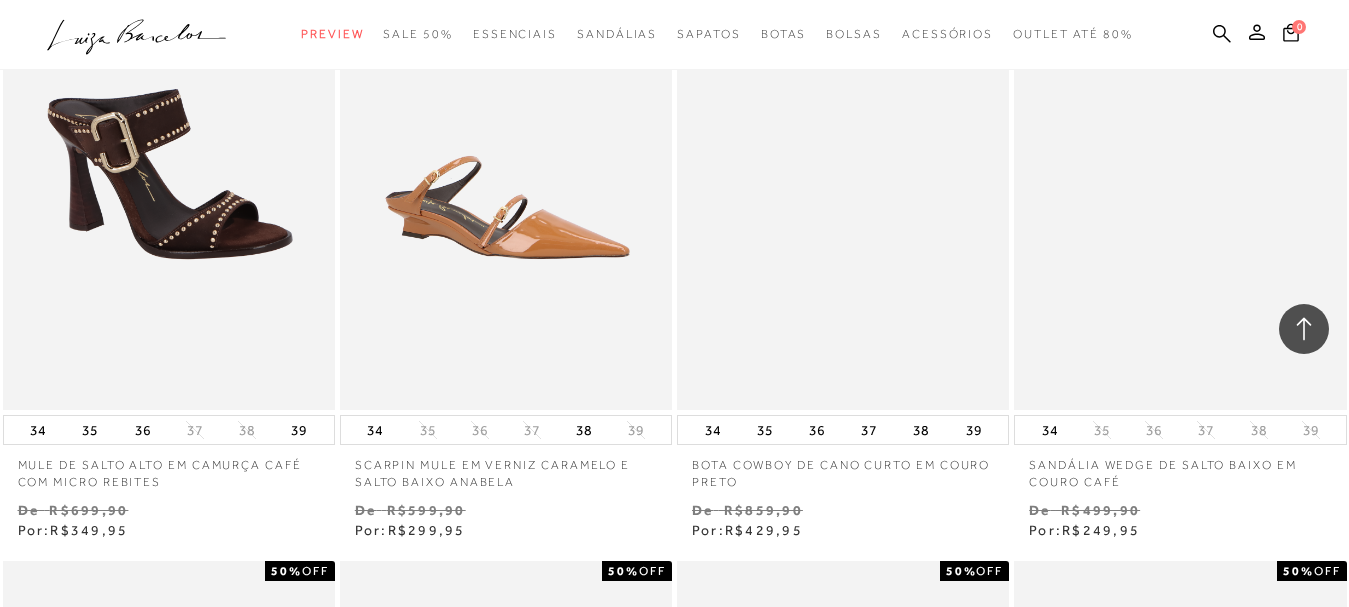 scroll, scrollTop: 48100, scrollLeft: 0, axis: vertical 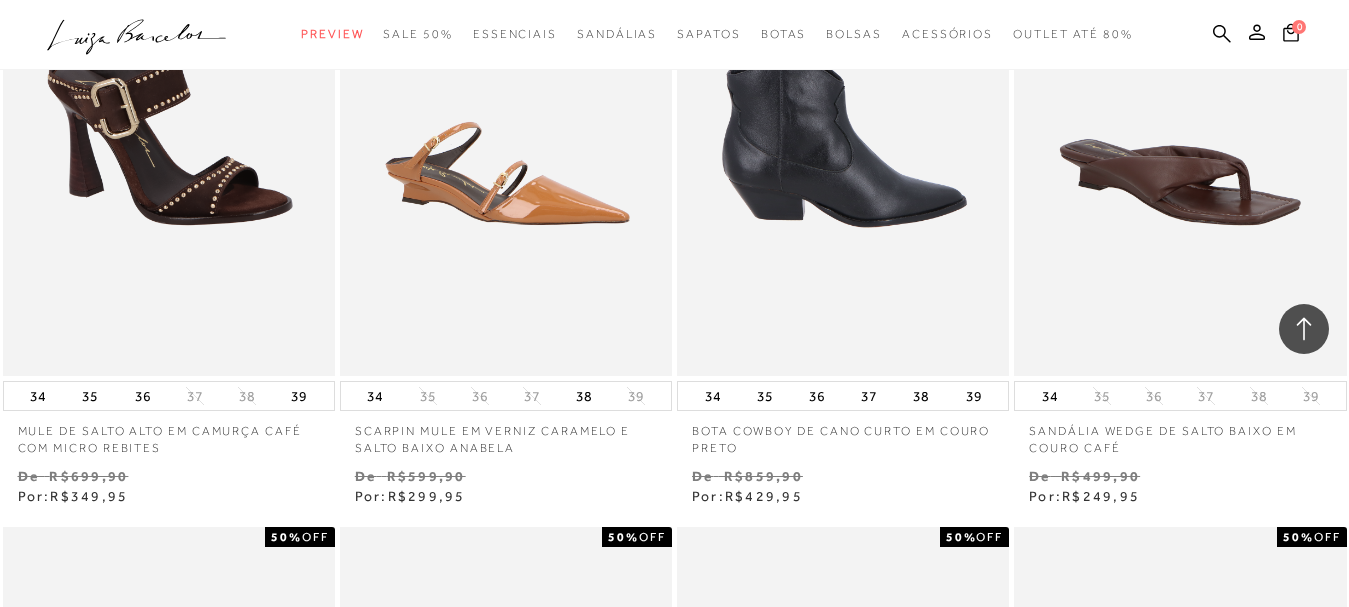click at bounding box center (844, 126) 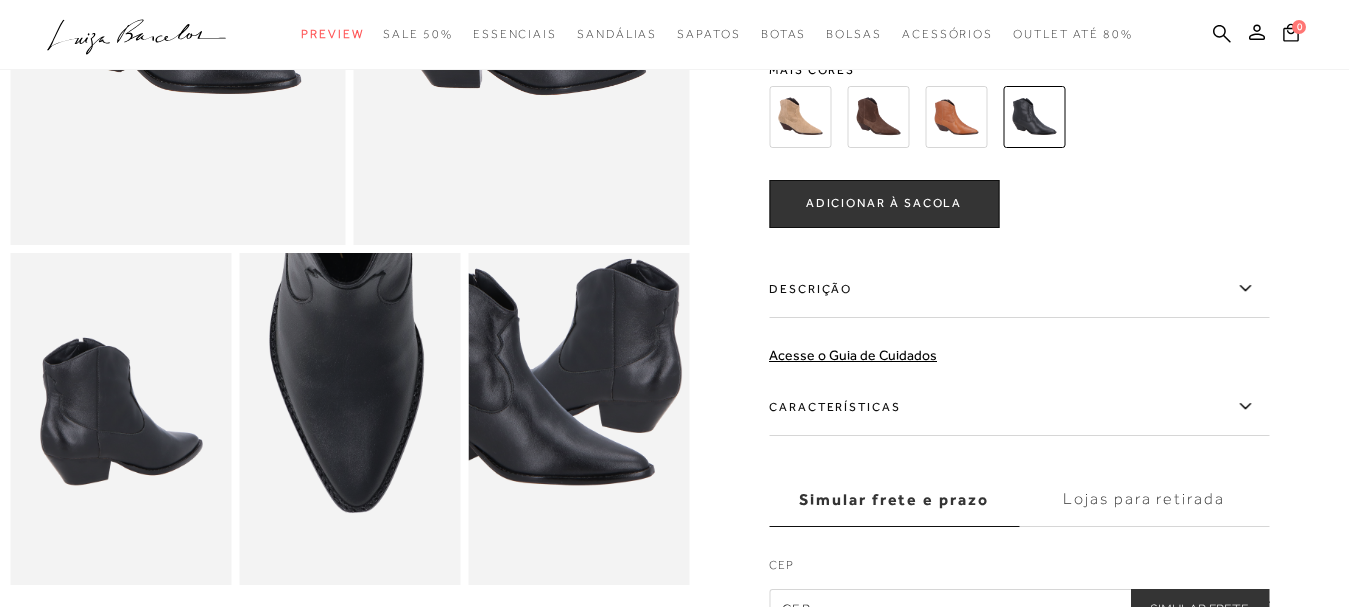scroll, scrollTop: 400, scrollLeft: 0, axis: vertical 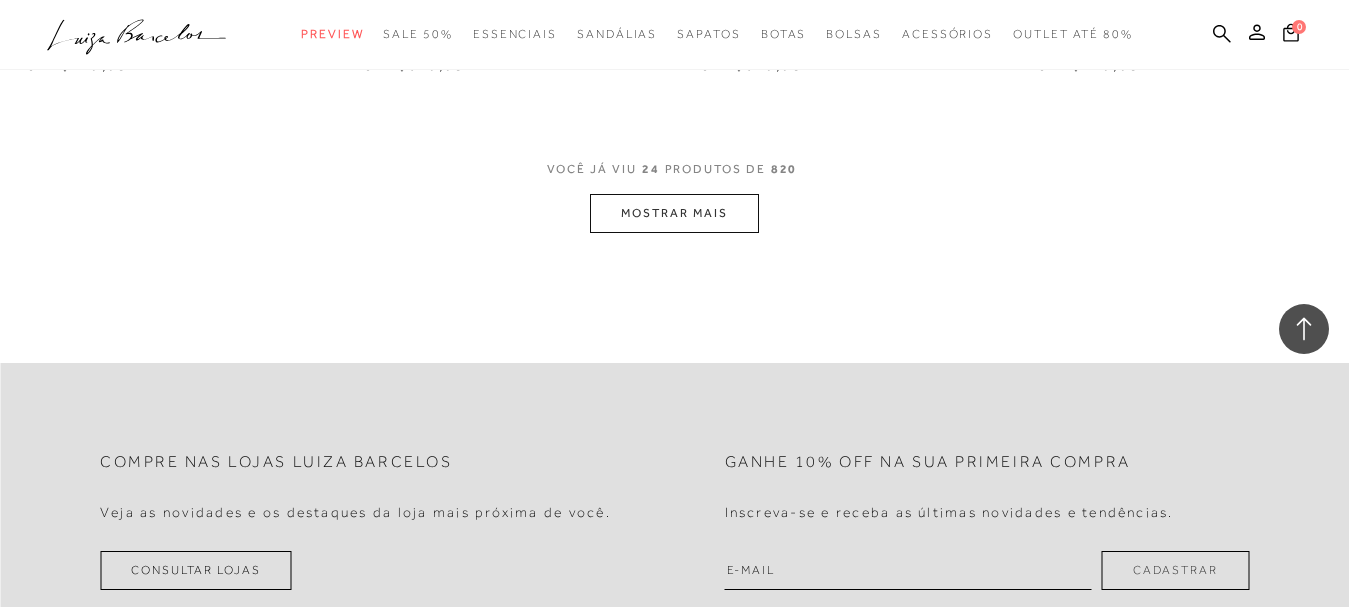 type 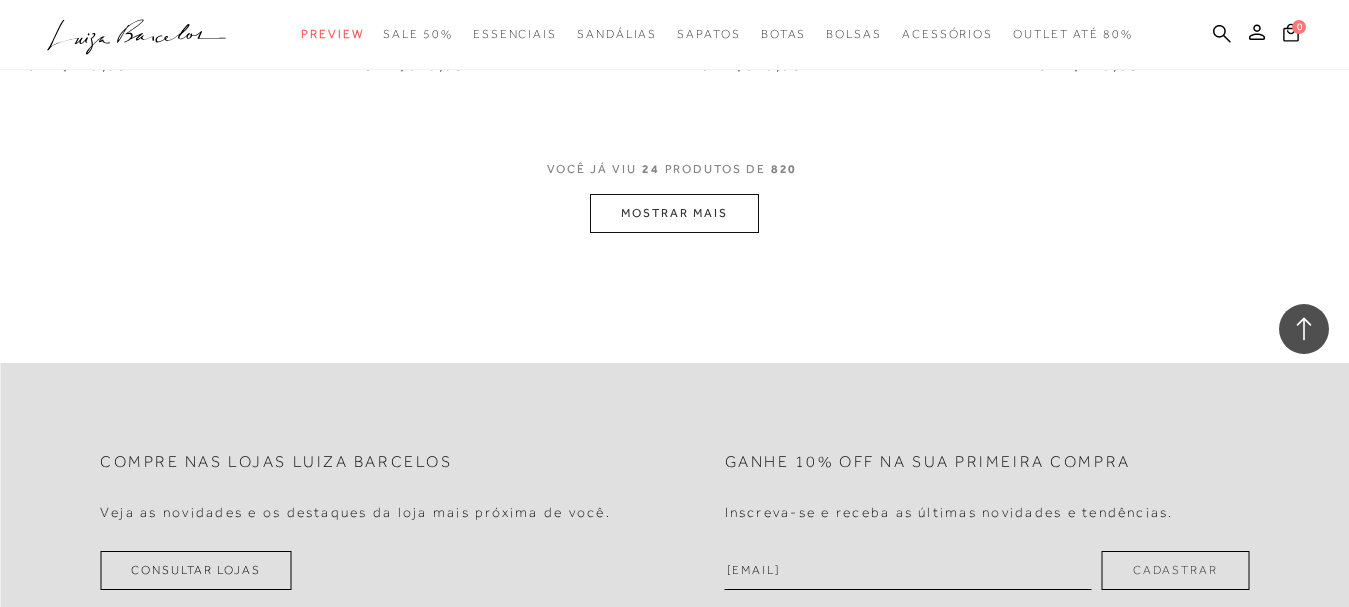 click on "MOSTRAR MAIS" at bounding box center [674, 213] 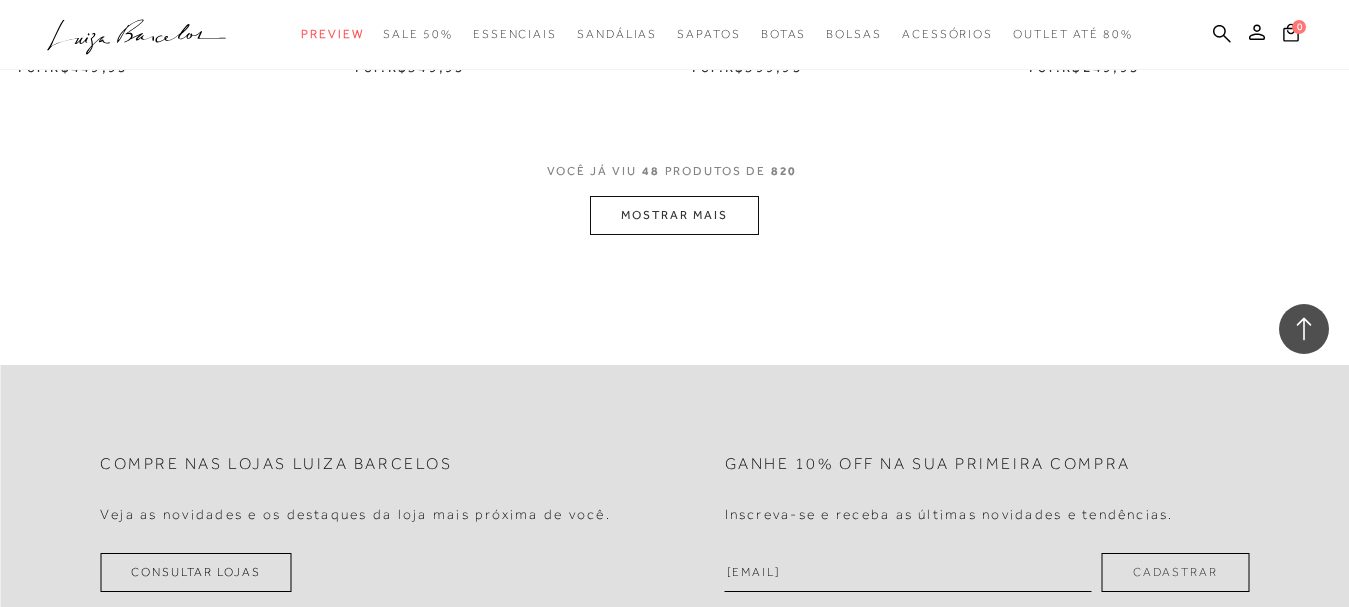 scroll, scrollTop: 7675, scrollLeft: 0, axis: vertical 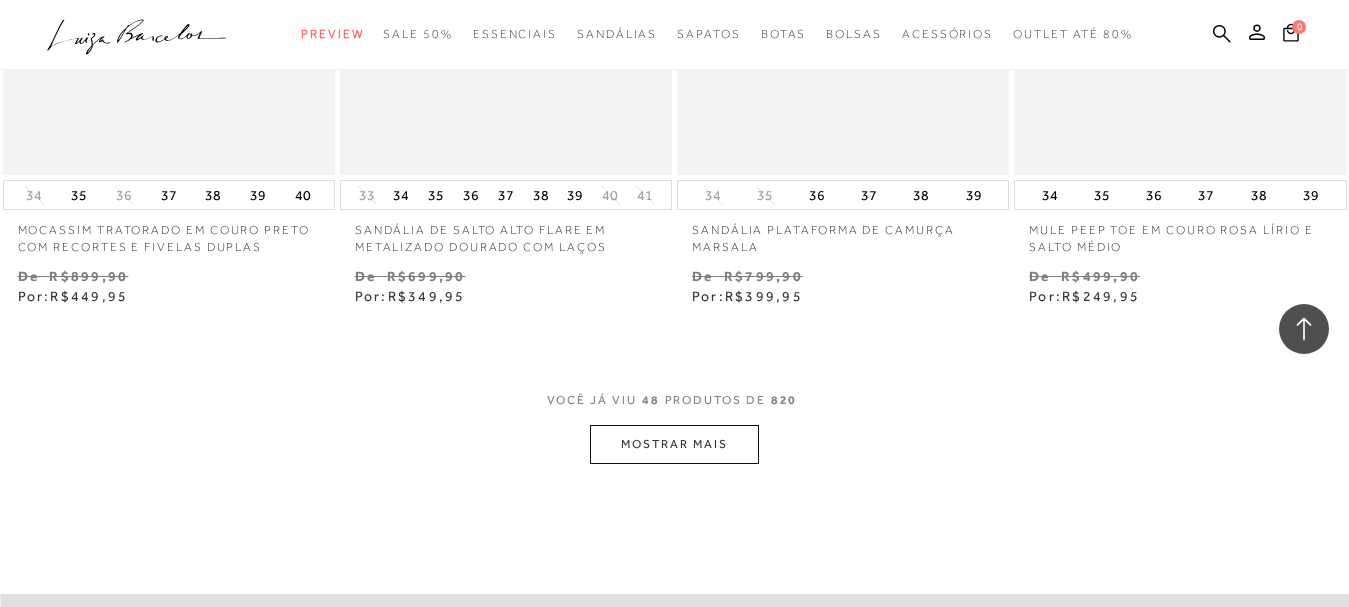 click on "MOSTRAR MAIS" at bounding box center [674, 444] 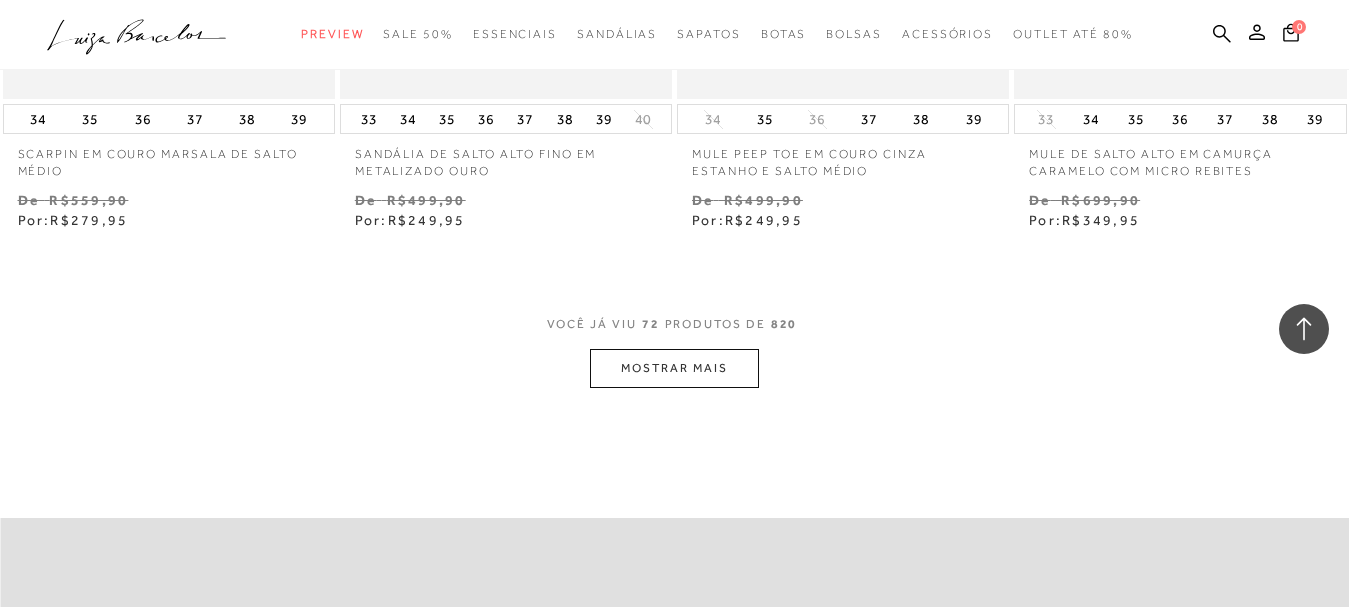 scroll, scrollTop: 11775, scrollLeft: 0, axis: vertical 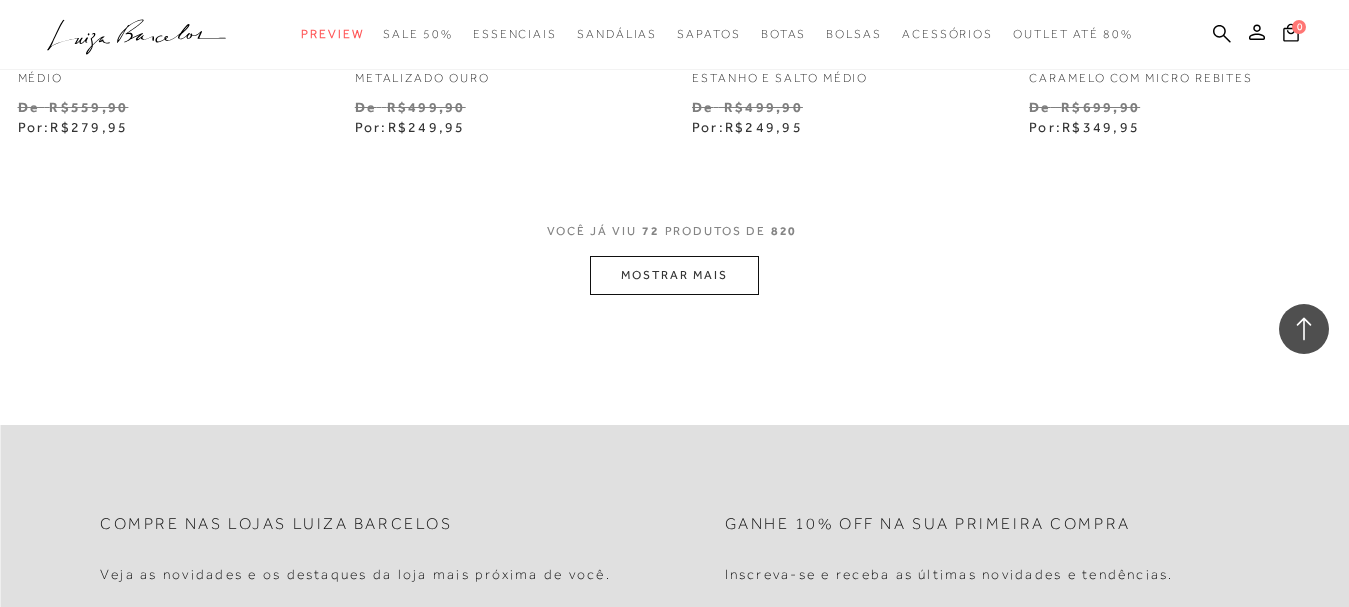 click on "MOSTRAR MAIS" at bounding box center [674, 275] 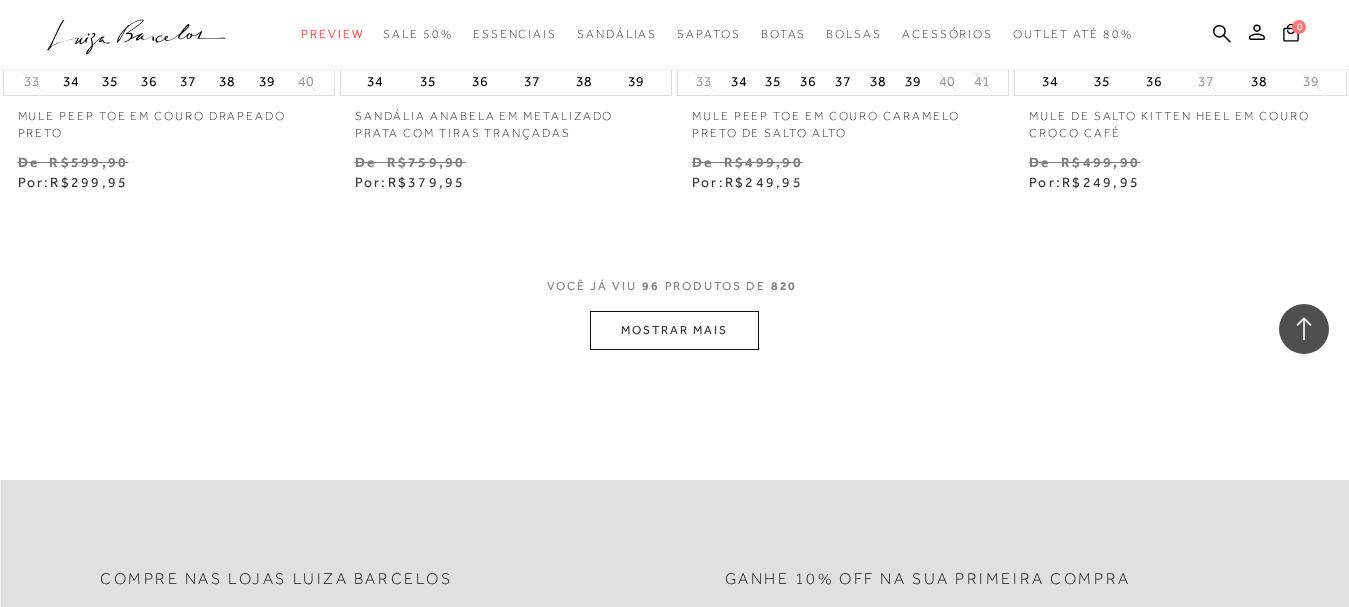 scroll, scrollTop: 15675, scrollLeft: 0, axis: vertical 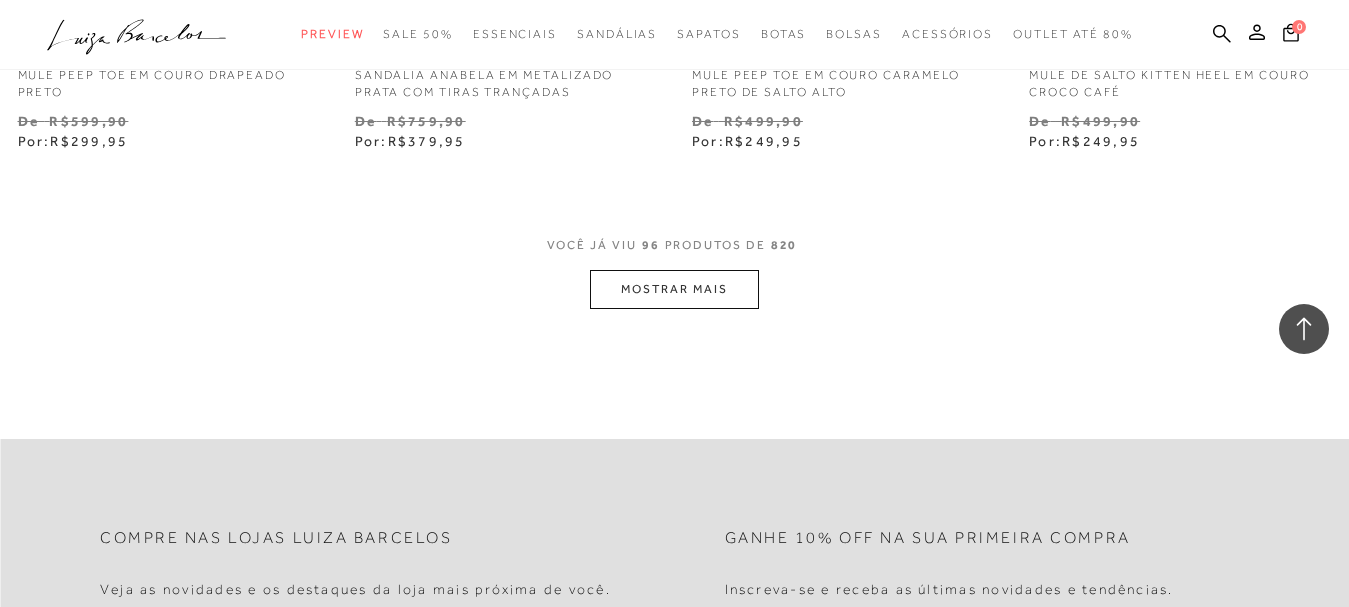 click on "MOSTRAR MAIS" at bounding box center (674, 289) 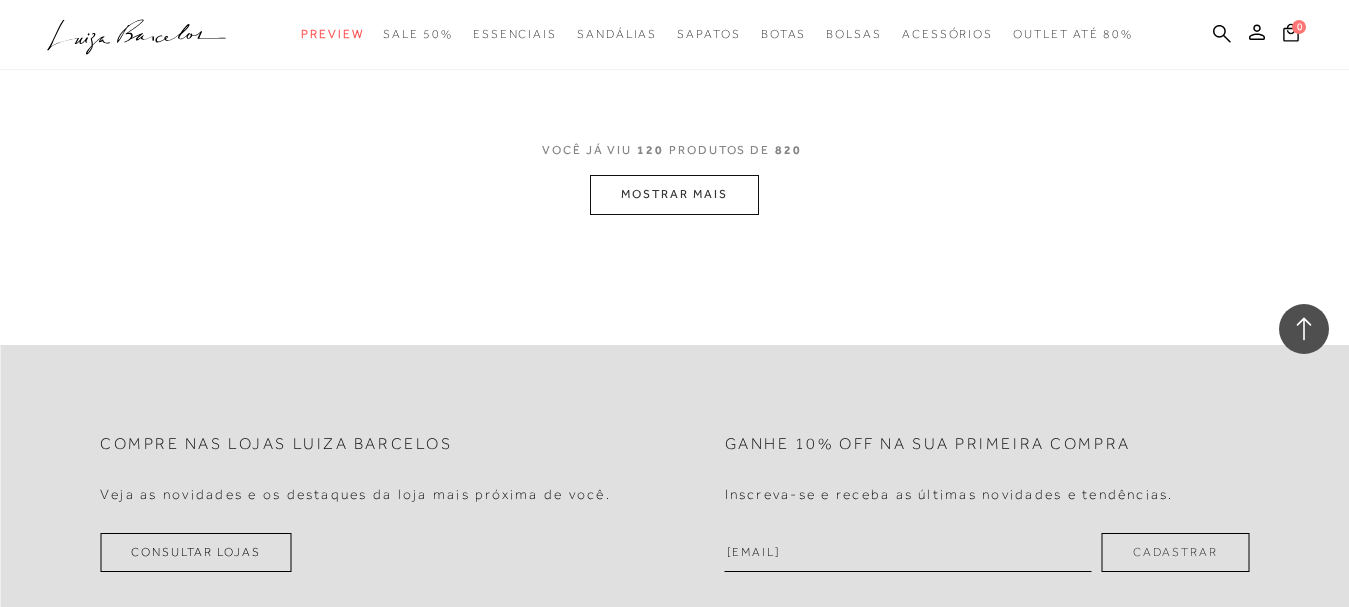 scroll, scrollTop: 19775, scrollLeft: 0, axis: vertical 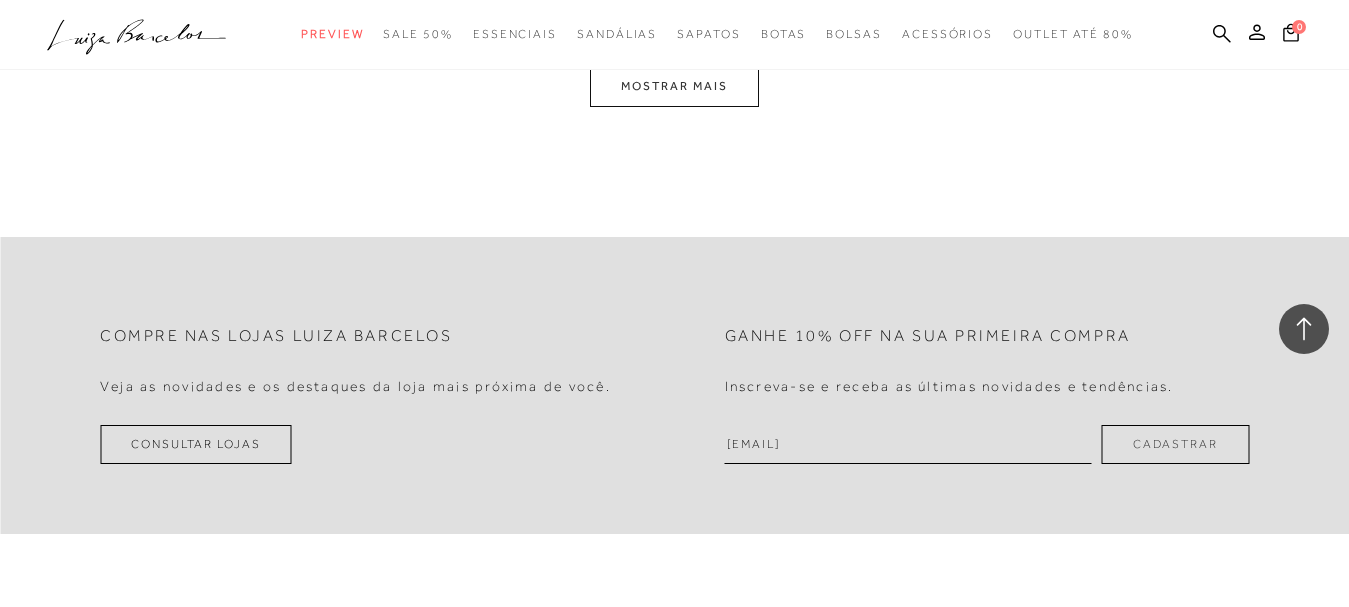 click on "MOSTRAR MAIS" at bounding box center (674, 86) 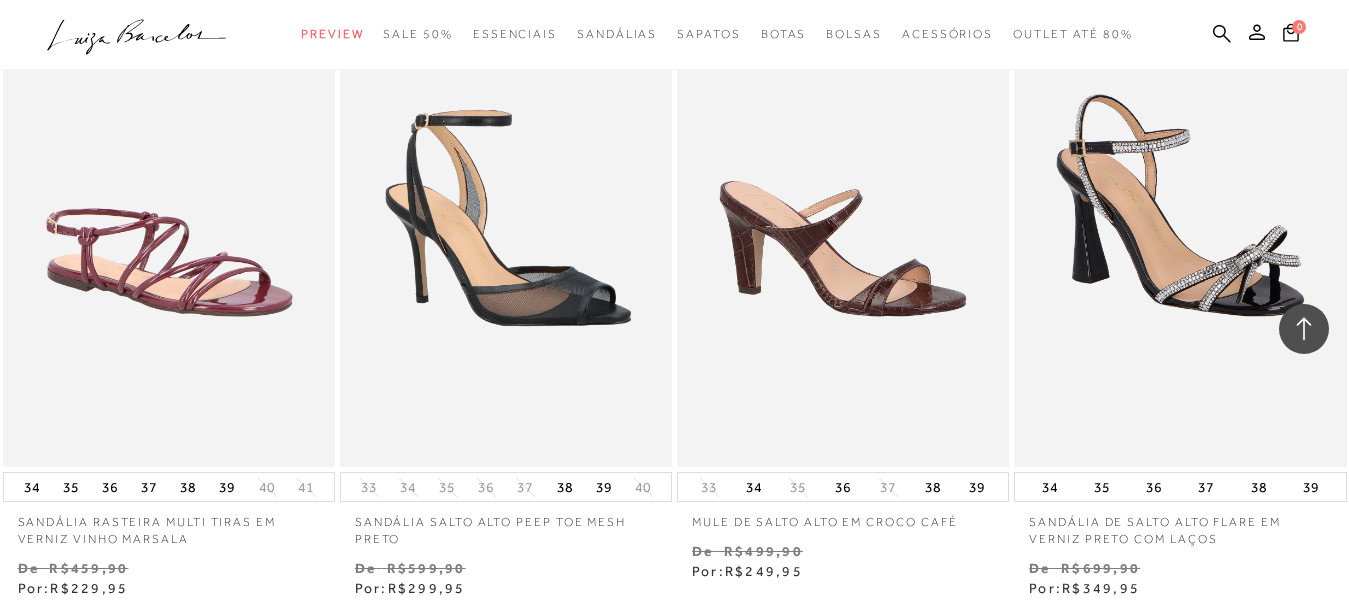 scroll, scrollTop: 23723, scrollLeft: 0, axis: vertical 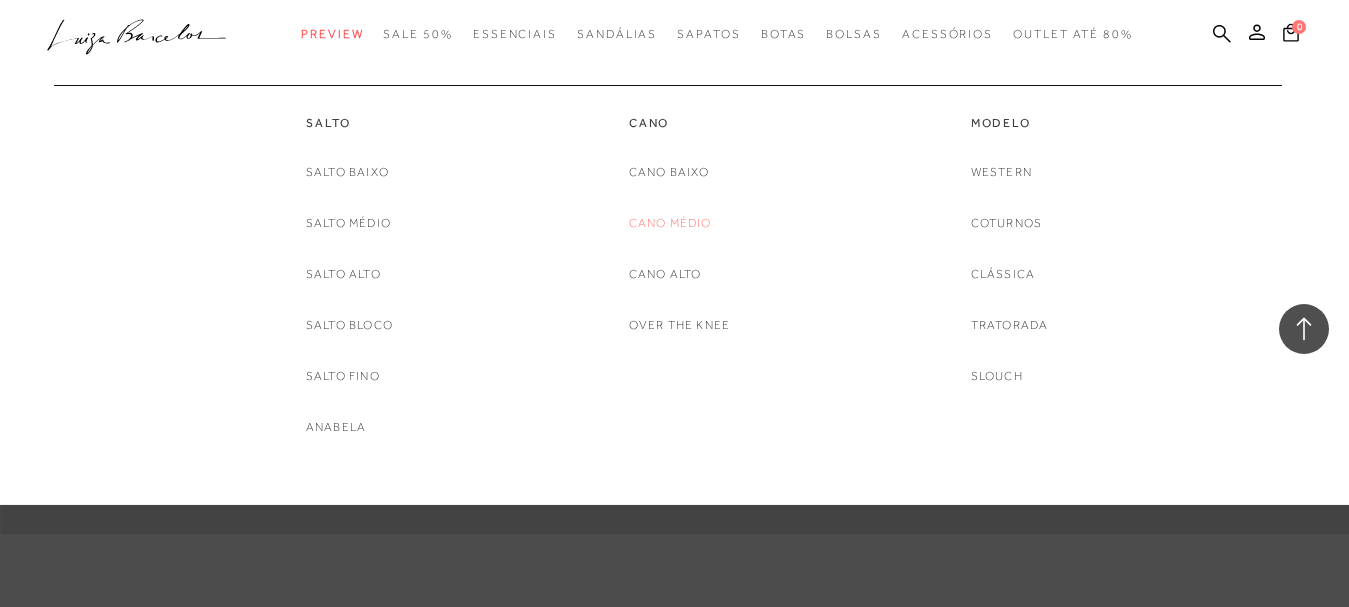 click on "Cano Médio" at bounding box center (670, 223) 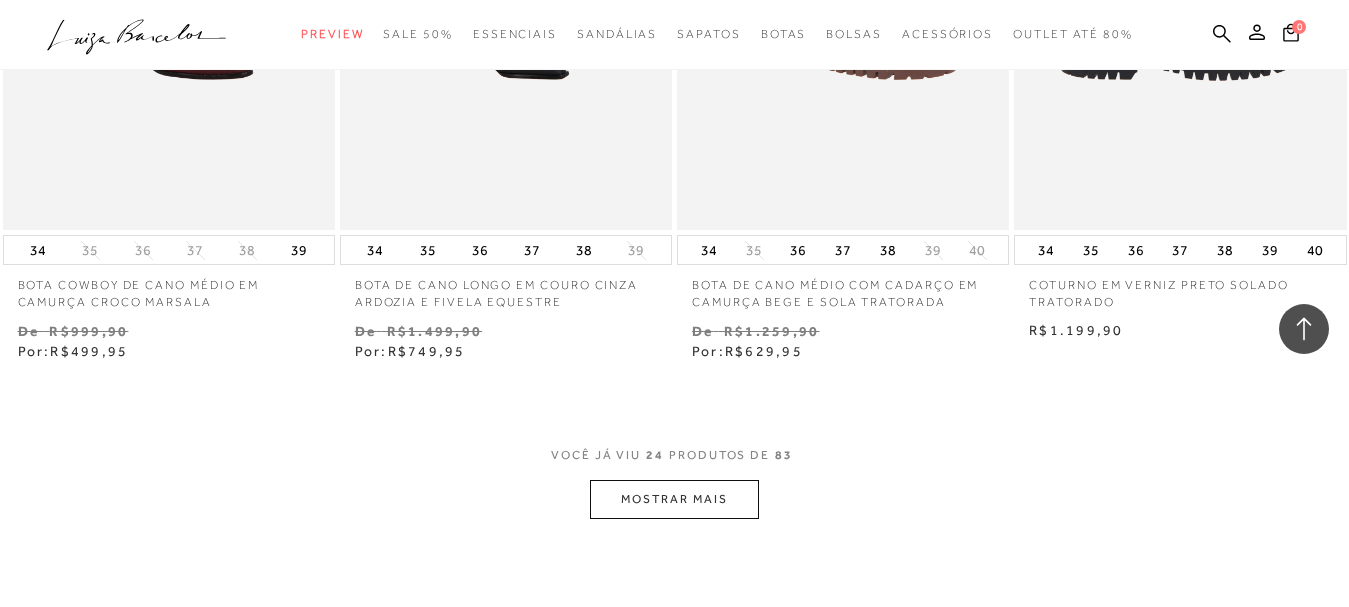 scroll, scrollTop: 3800, scrollLeft: 0, axis: vertical 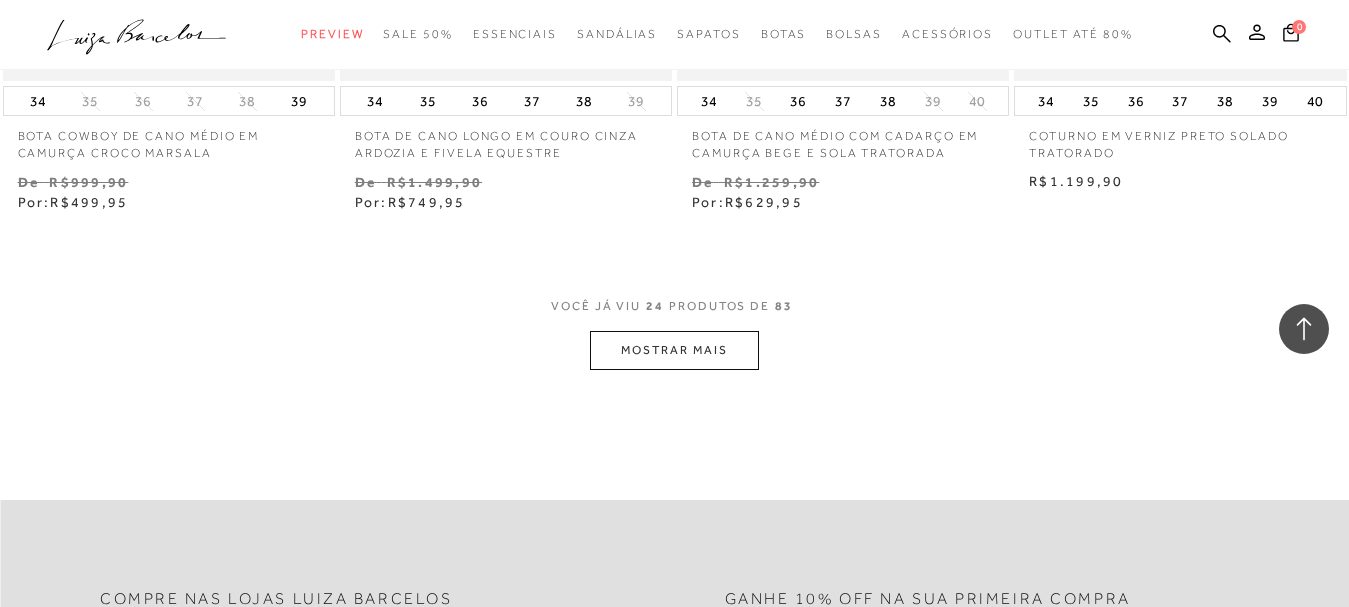 click on "MOSTRAR MAIS" at bounding box center [674, 350] 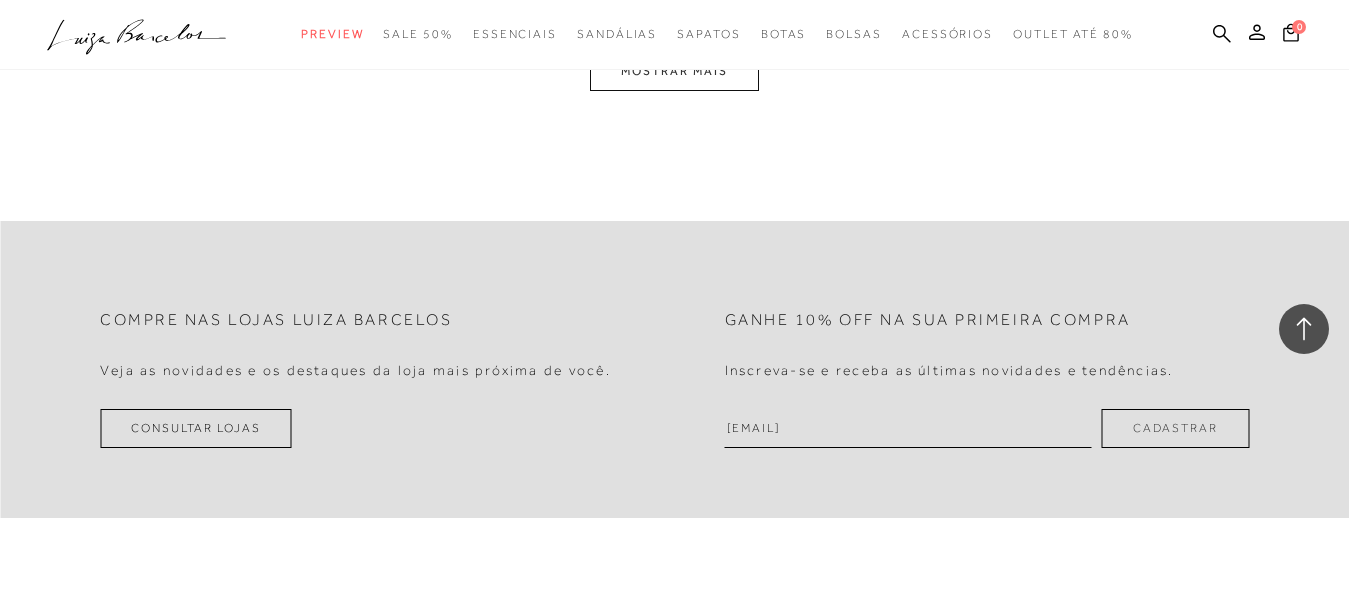scroll, scrollTop: 7800, scrollLeft: 0, axis: vertical 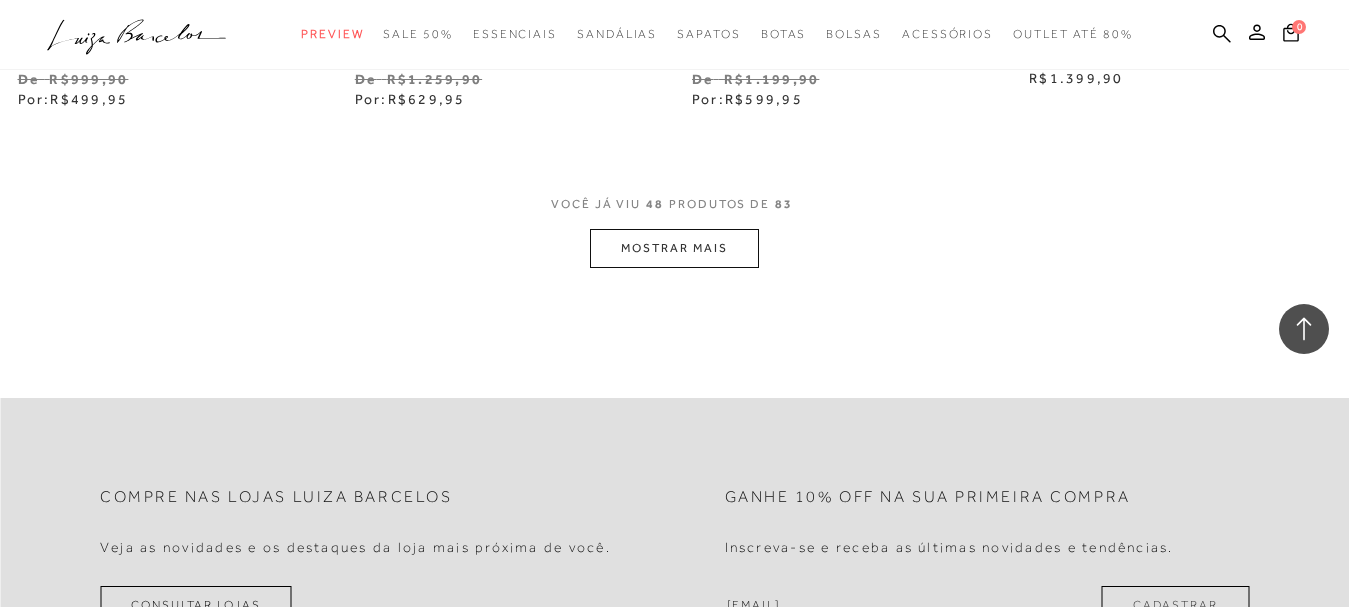 click on "MOSTRAR MAIS" at bounding box center [674, 248] 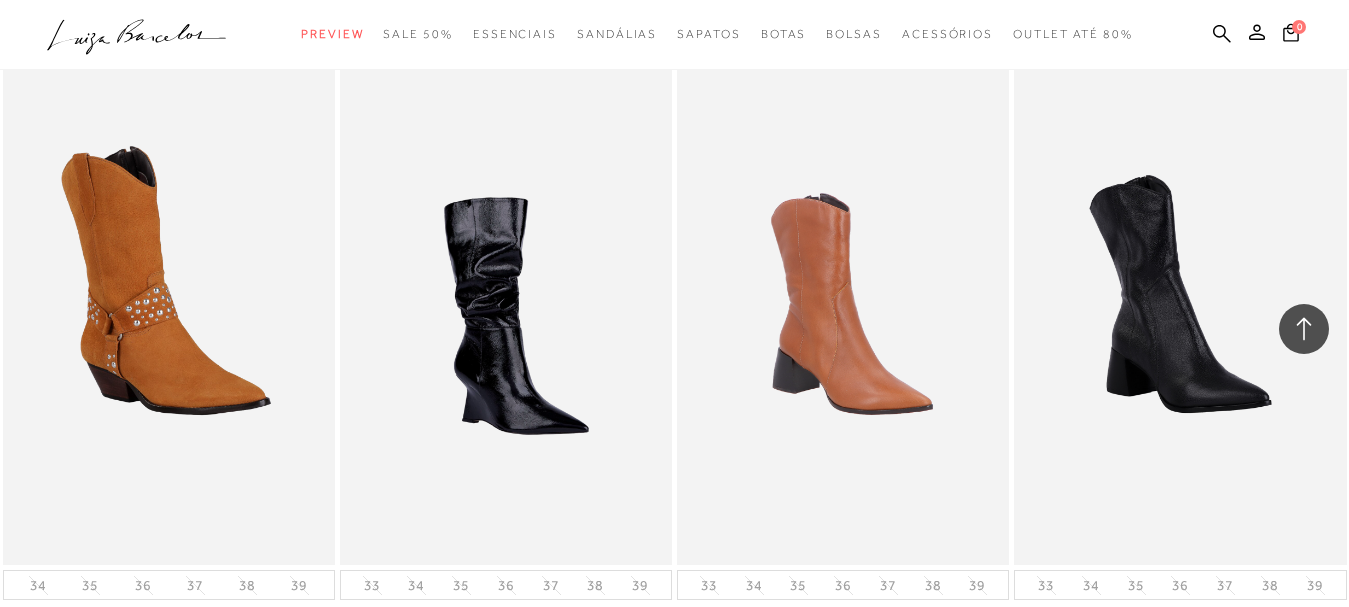scroll, scrollTop: 10800, scrollLeft: 0, axis: vertical 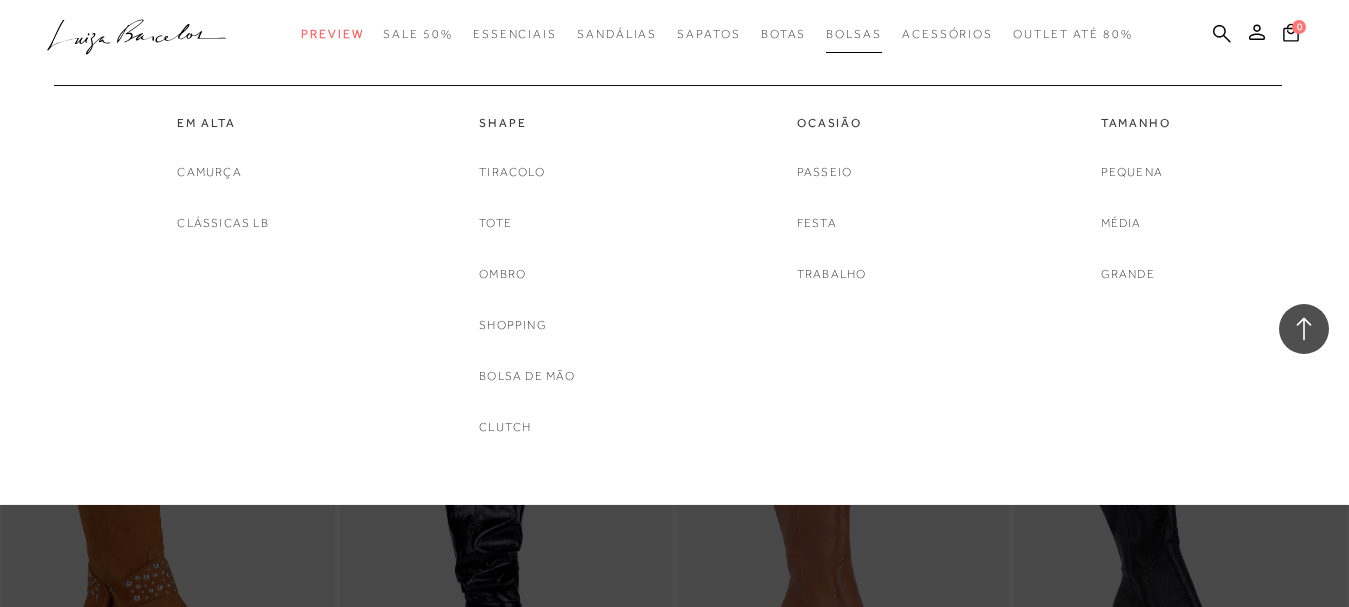 click on "Bolsas" at bounding box center (854, 34) 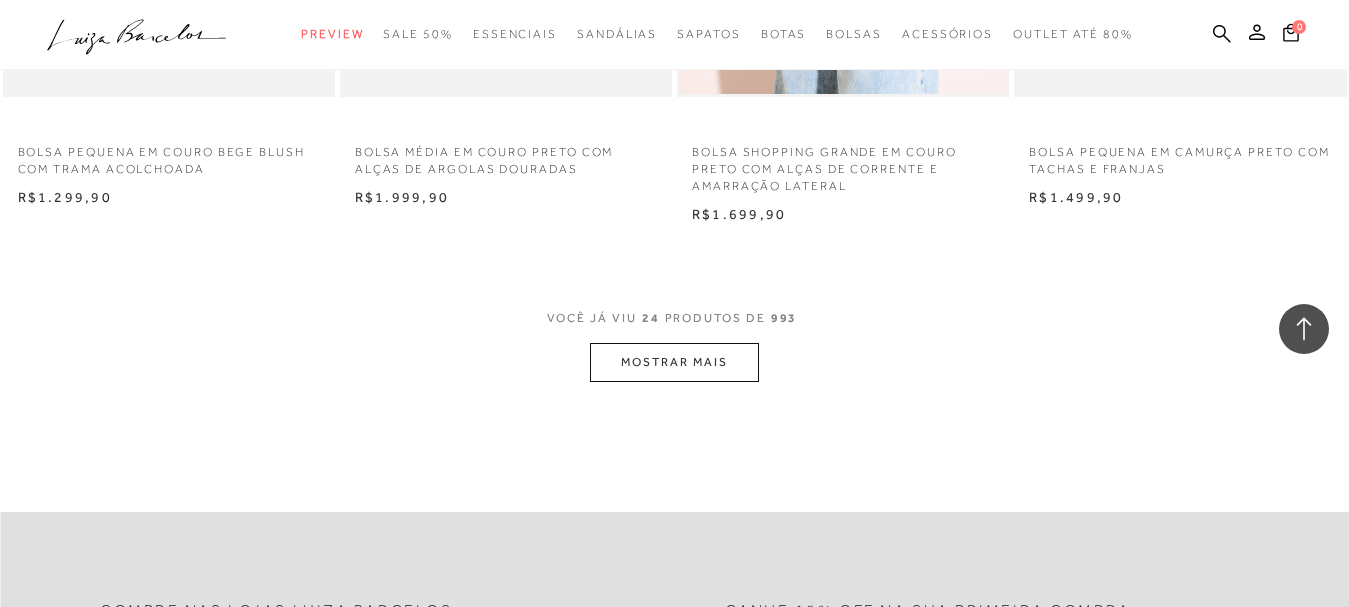 scroll, scrollTop: 3900, scrollLeft: 0, axis: vertical 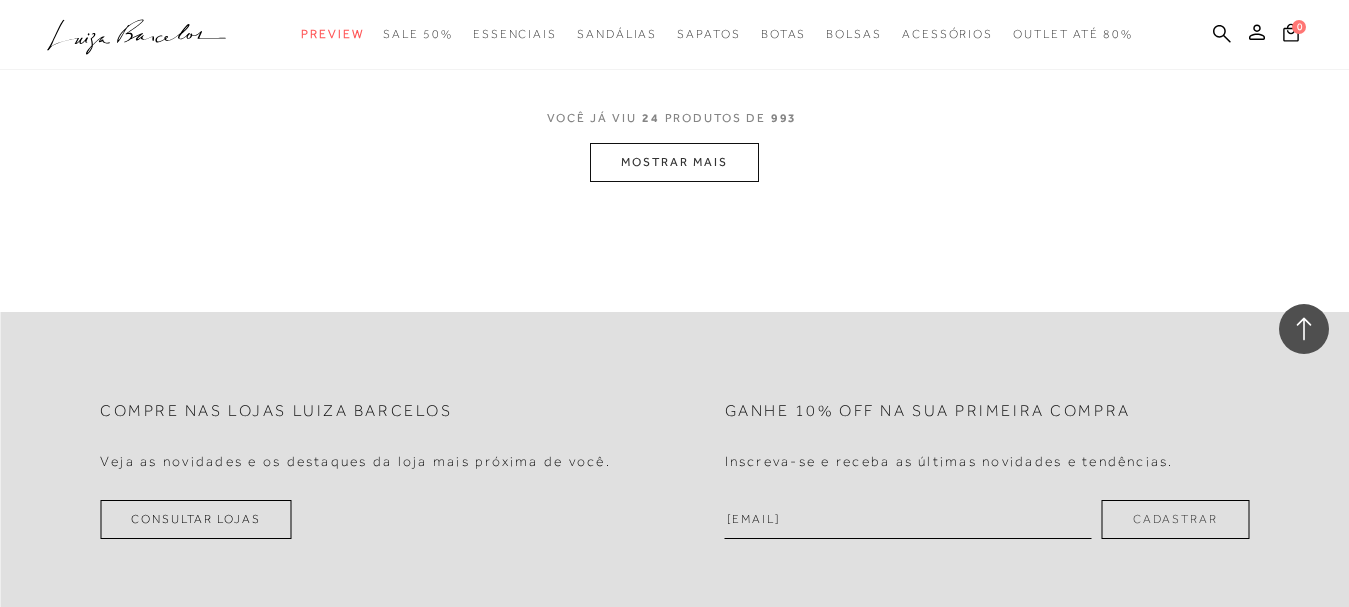 click on "MOSTRAR MAIS" at bounding box center [674, 162] 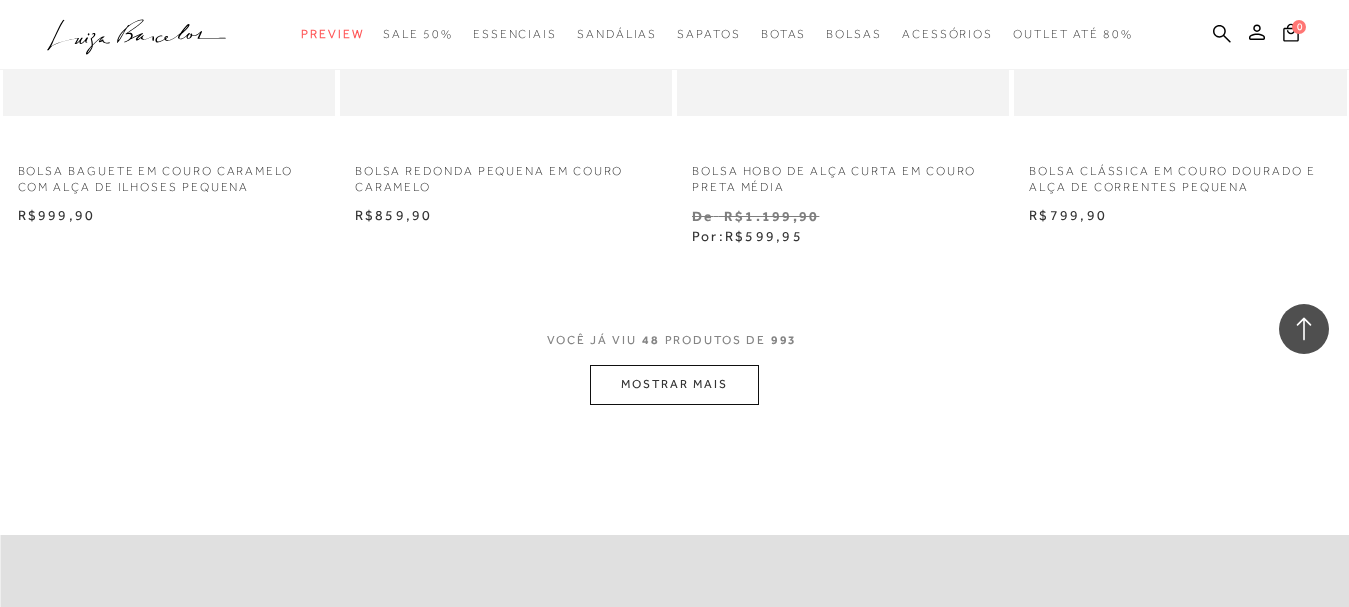 scroll, scrollTop: 7600, scrollLeft: 0, axis: vertical 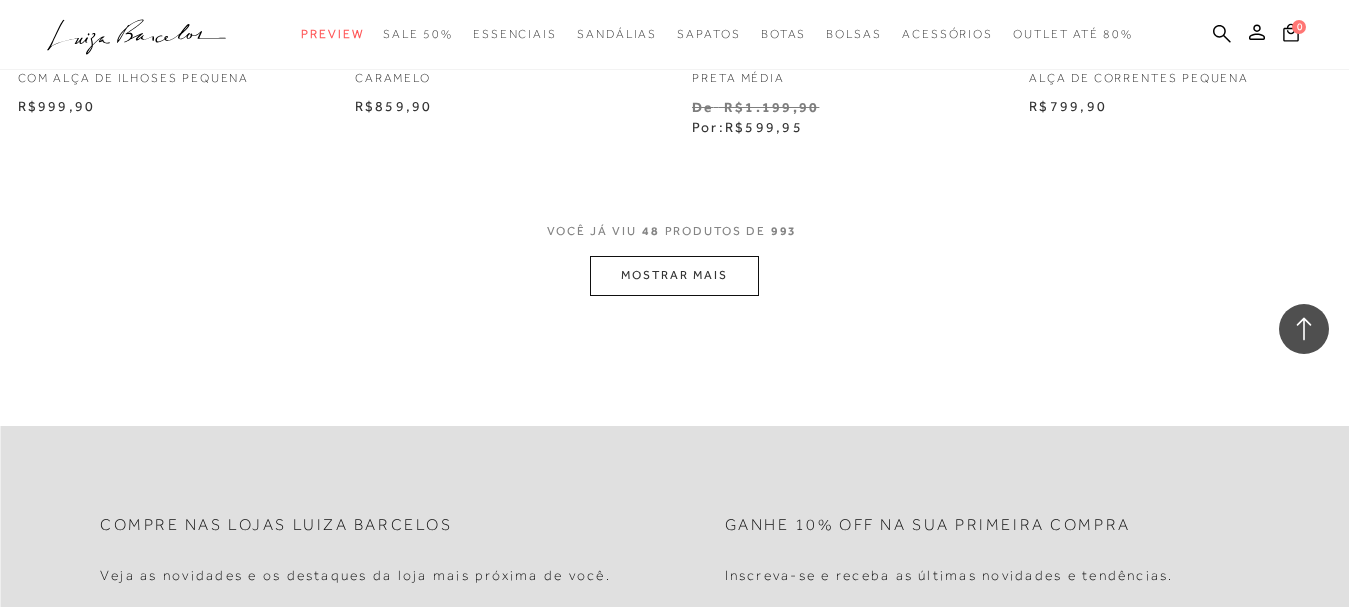 click on "MOSTRAR MAIS" at bounding box center [674, 275] 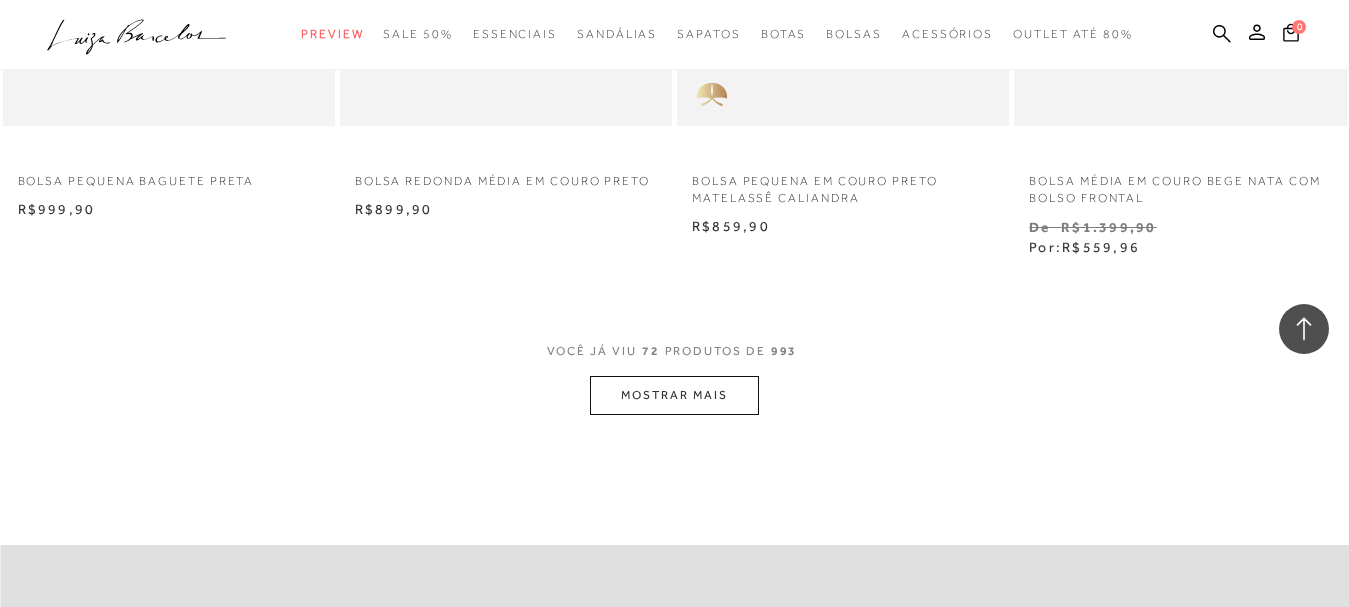 scroll, scrollTop: 11500, scrollLeft: 0, axis: vertical 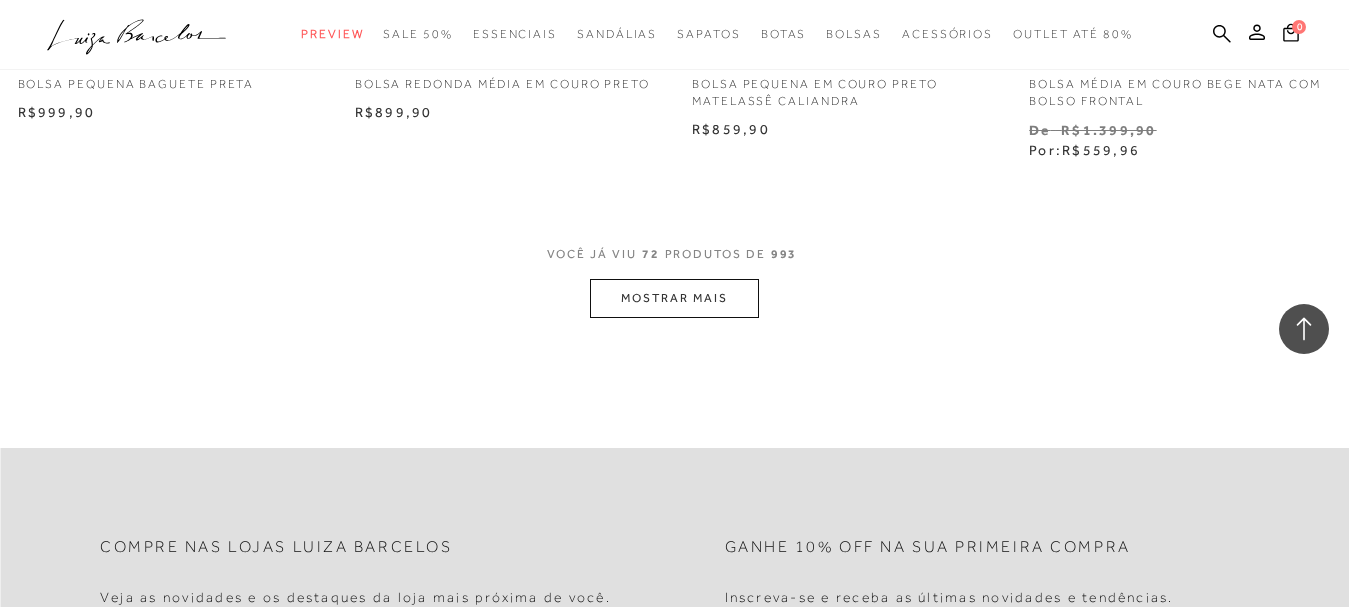 click on "MOSTRAR MAIS" at bounding box center [674, 298] 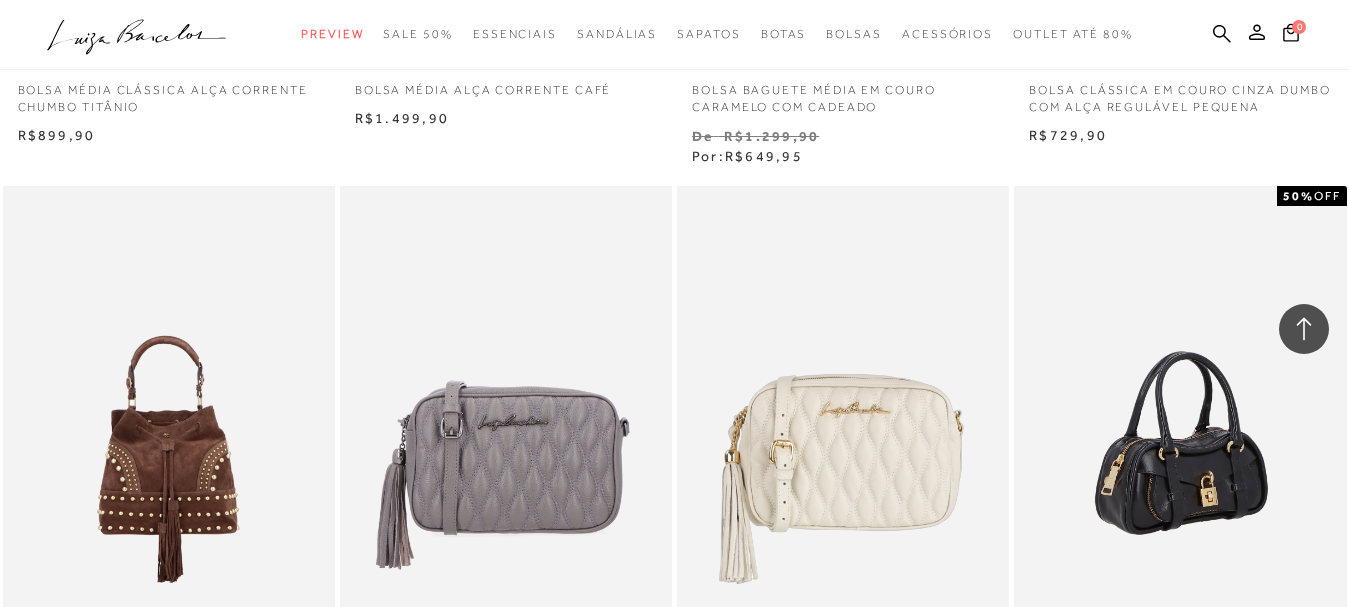 scroll, scrollTop: 13600, scrollLeft: 0, axis: vertical 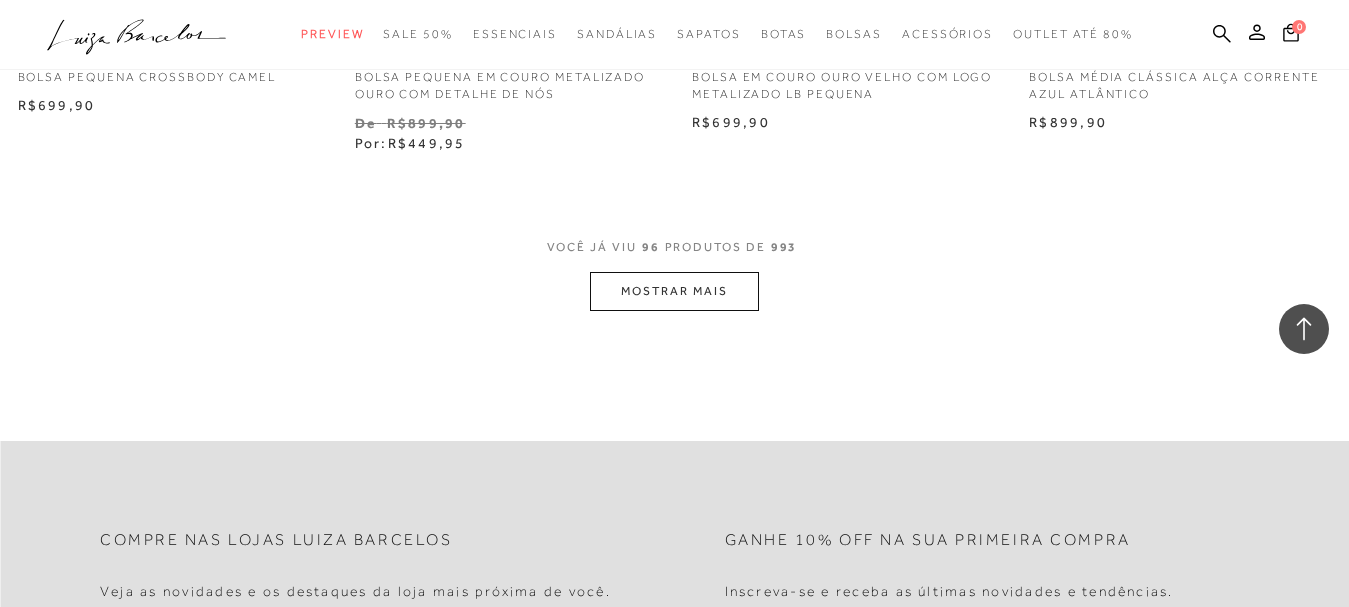 click on "MOSTRAR MAIS" at bounding box center (674, 291) 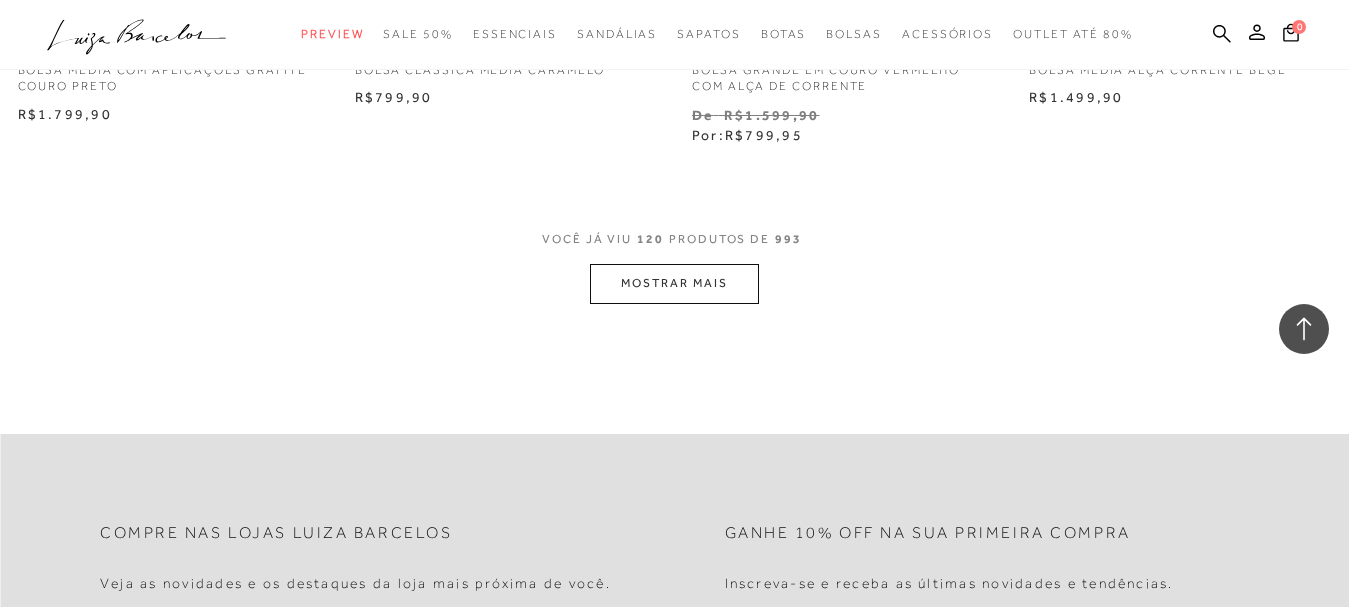 scroll, scrollTop: 19400, scrollLeft: 0, axis: vertical 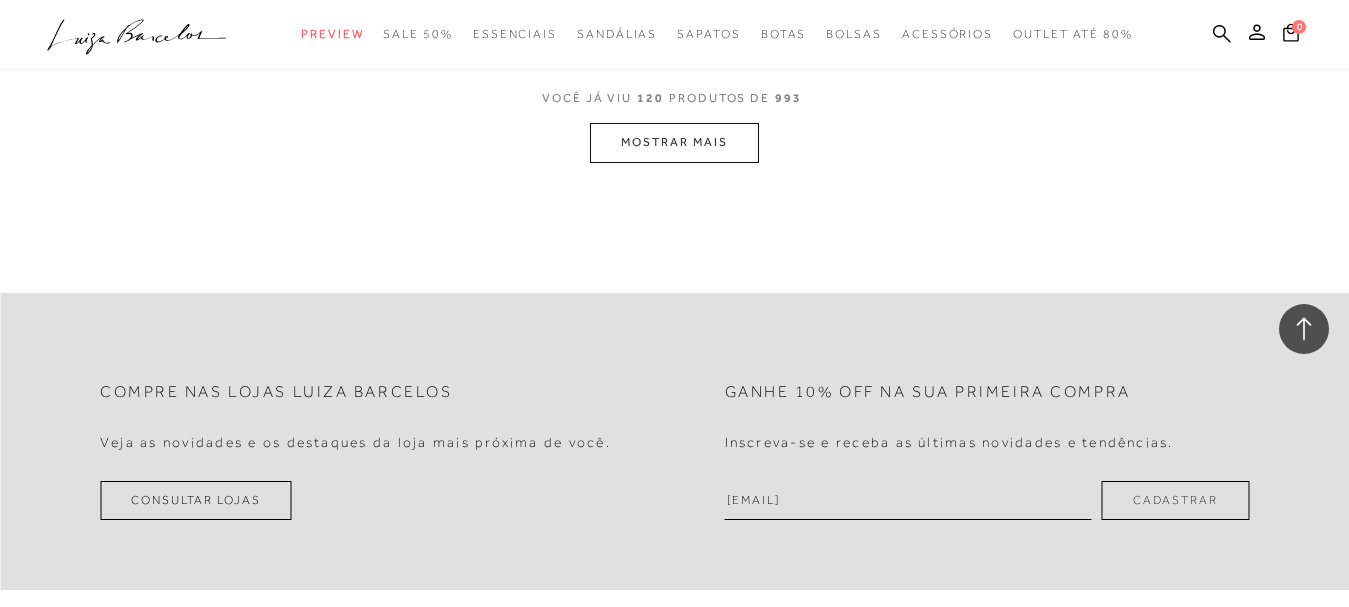click on "MOSTRAR MAIS" at bounding box center (674, 142) 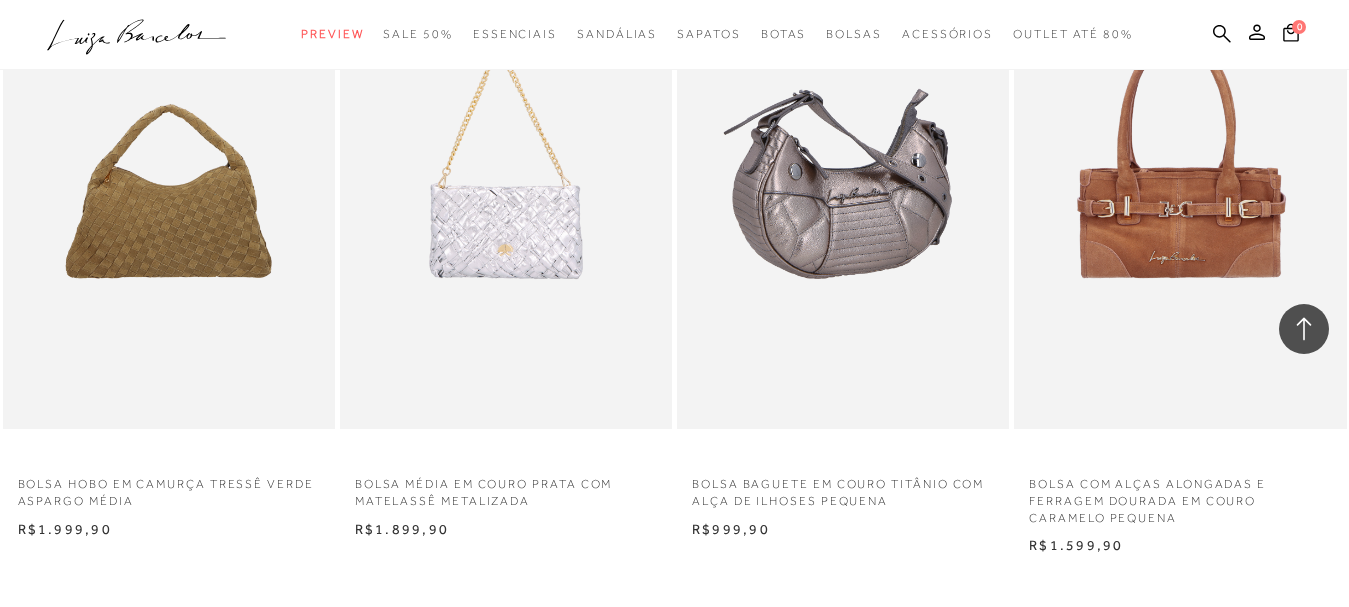 scroll, scrollTop: 22900, scrollLeft: 0, axis: vertical 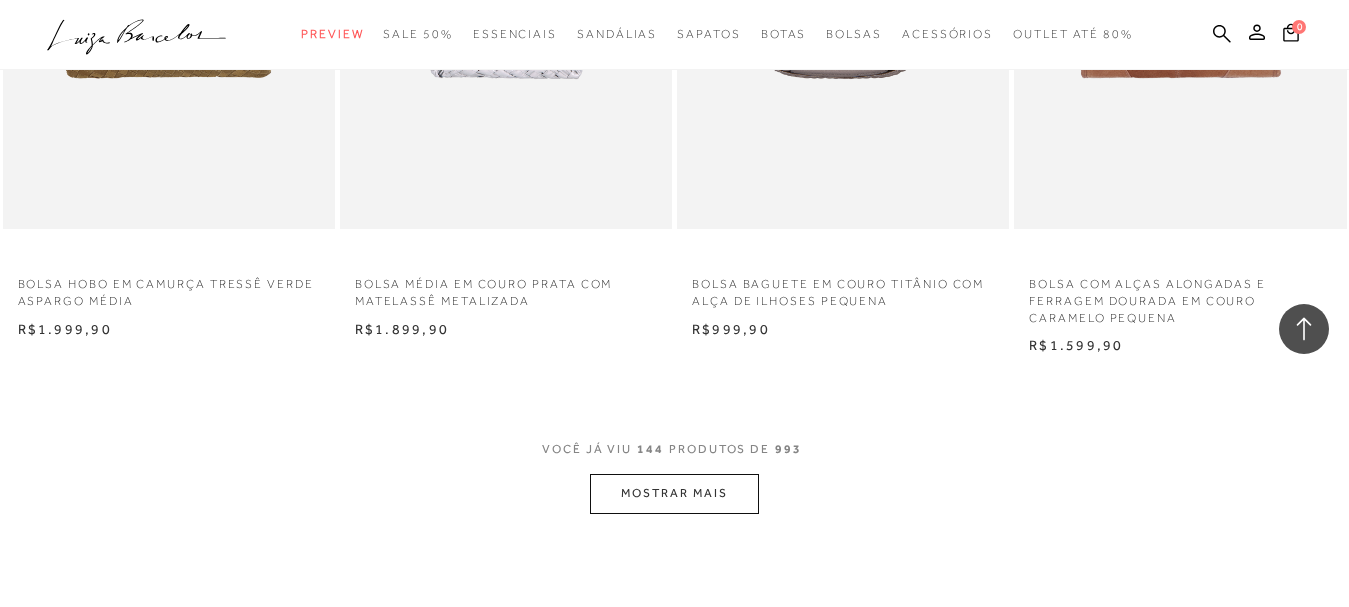 click on "MOSTRAR MAIS" at bounding box center (674, 493) 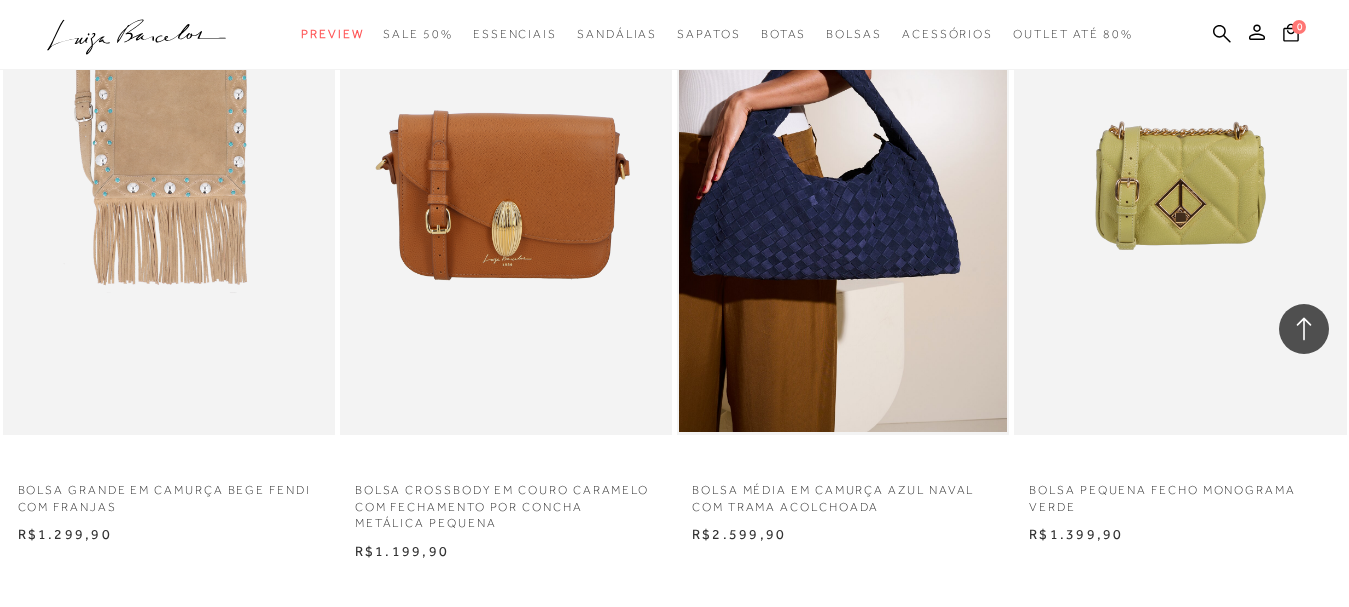 scroll, scrollTop: 26900, scrollLeft: 0, axis: vertical 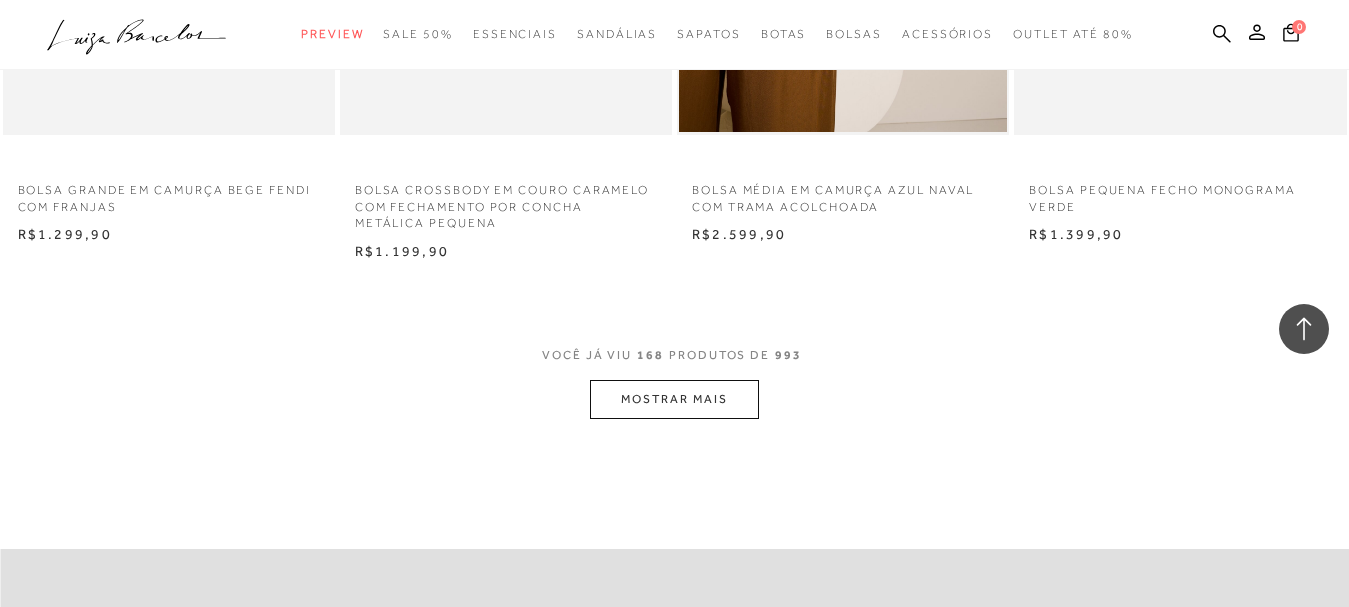 click on "MOSTRAR MAIS" at bounding box center (674, 399) 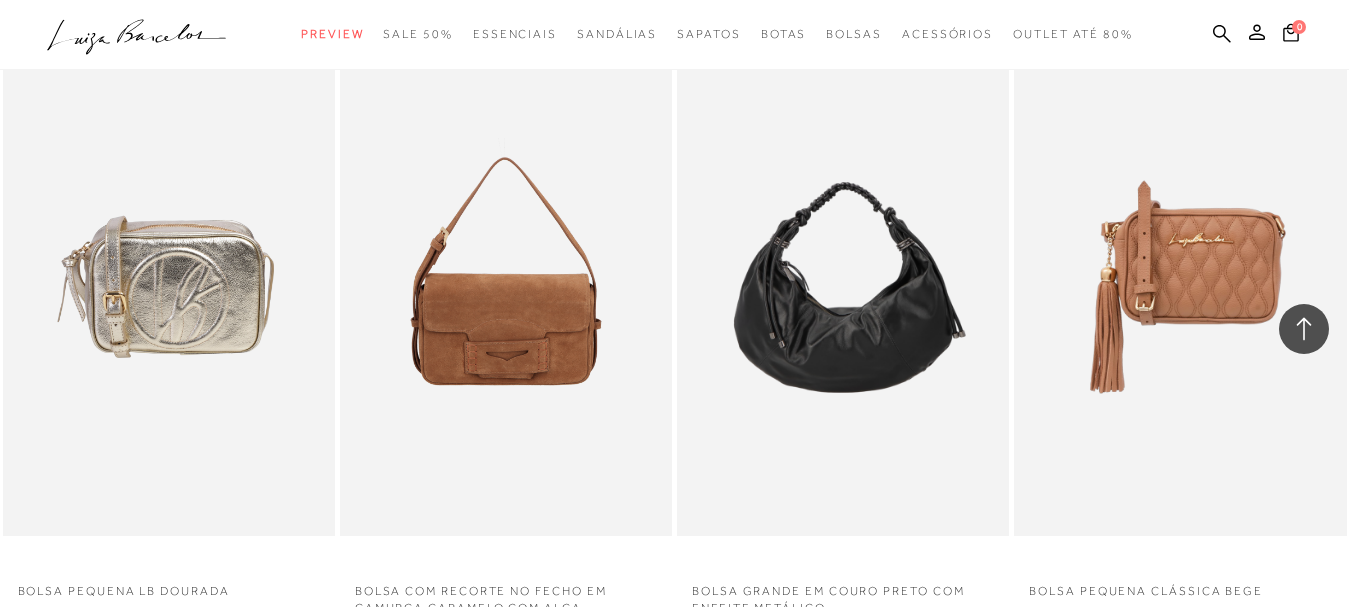 scroll, scrollTop: 29100, scrollLeft: 0, axis: vertical 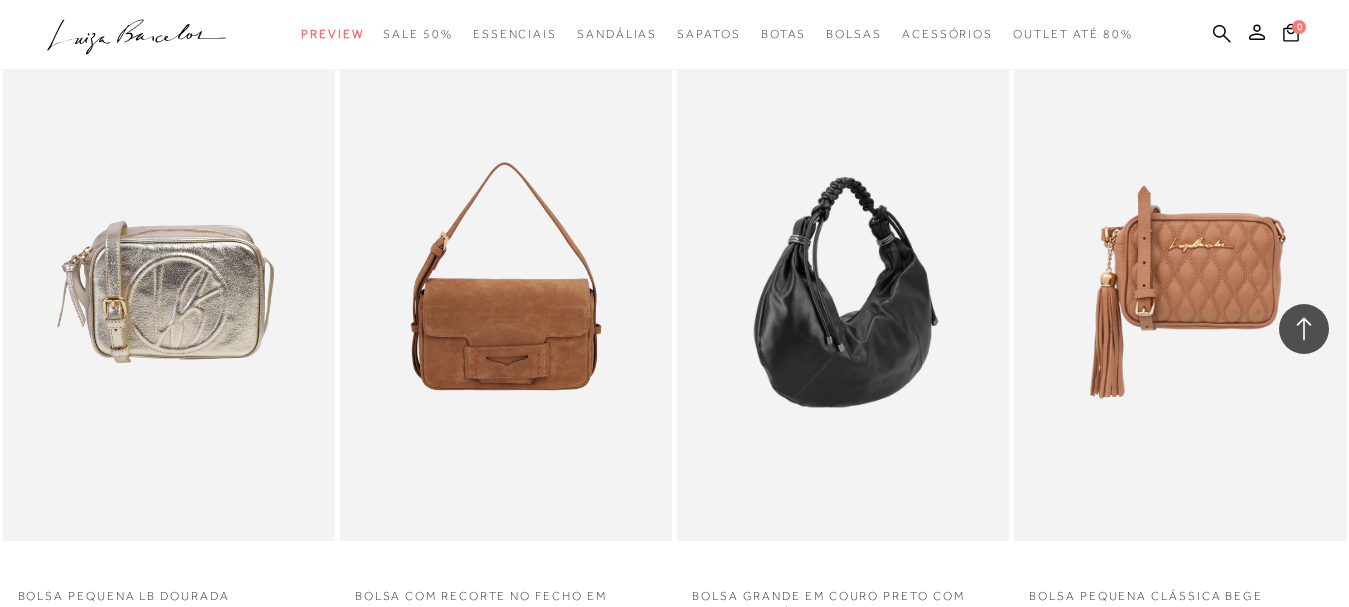 click at bounding box center [844, 292] 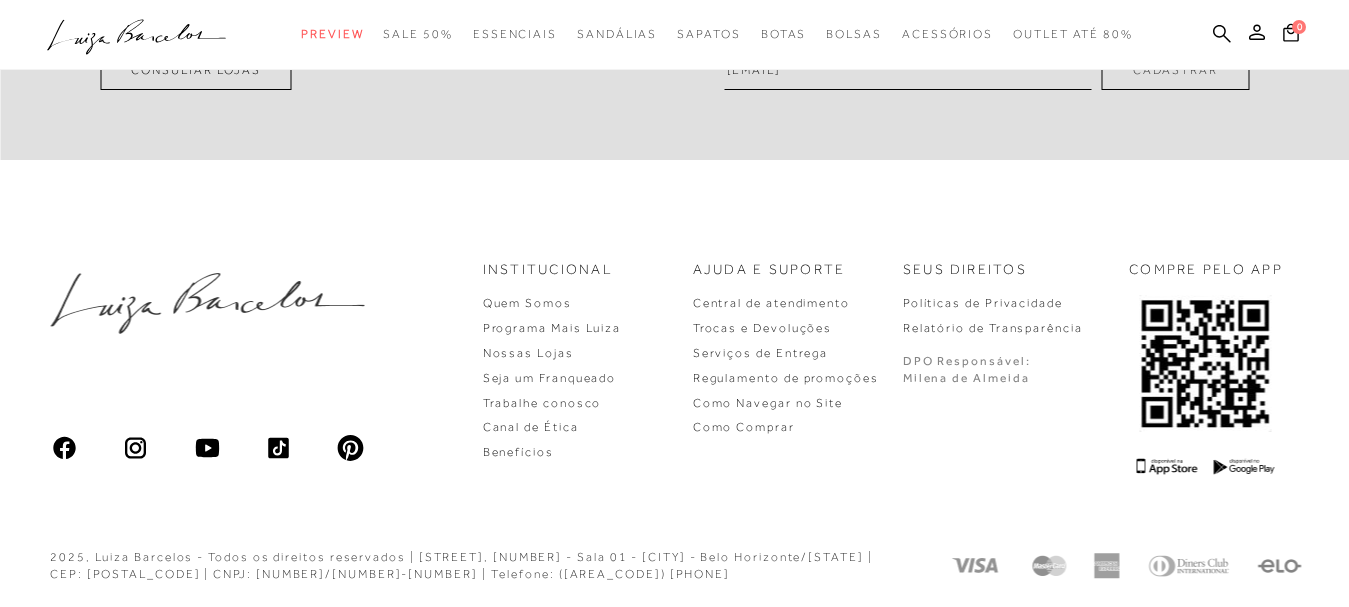 scroll, scrollTop: 0, scrollLeft: 0, axis: both 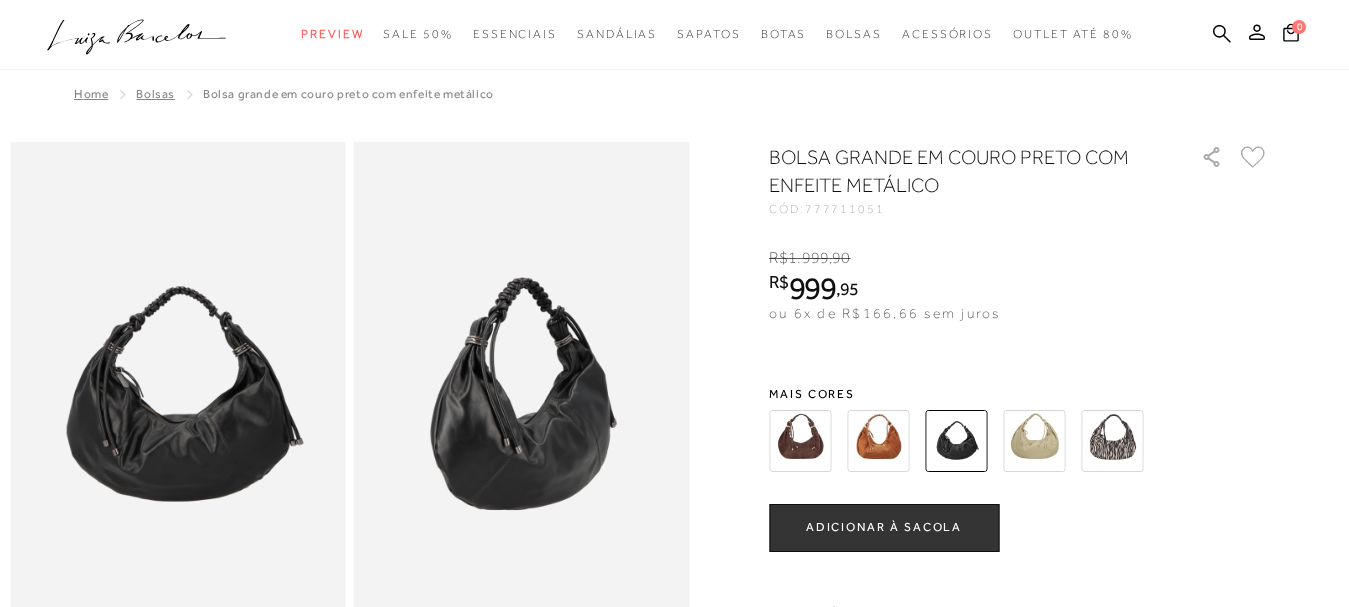 click at bounding box center [956, 441] 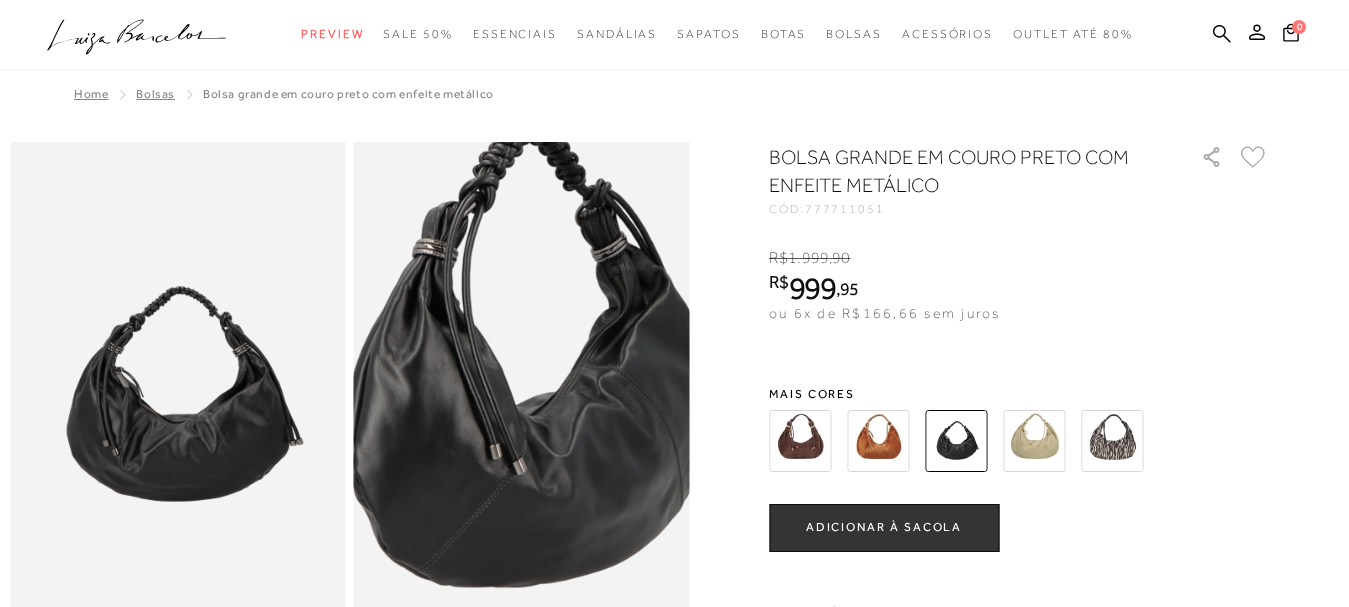 click at bounding box center (524, 354) 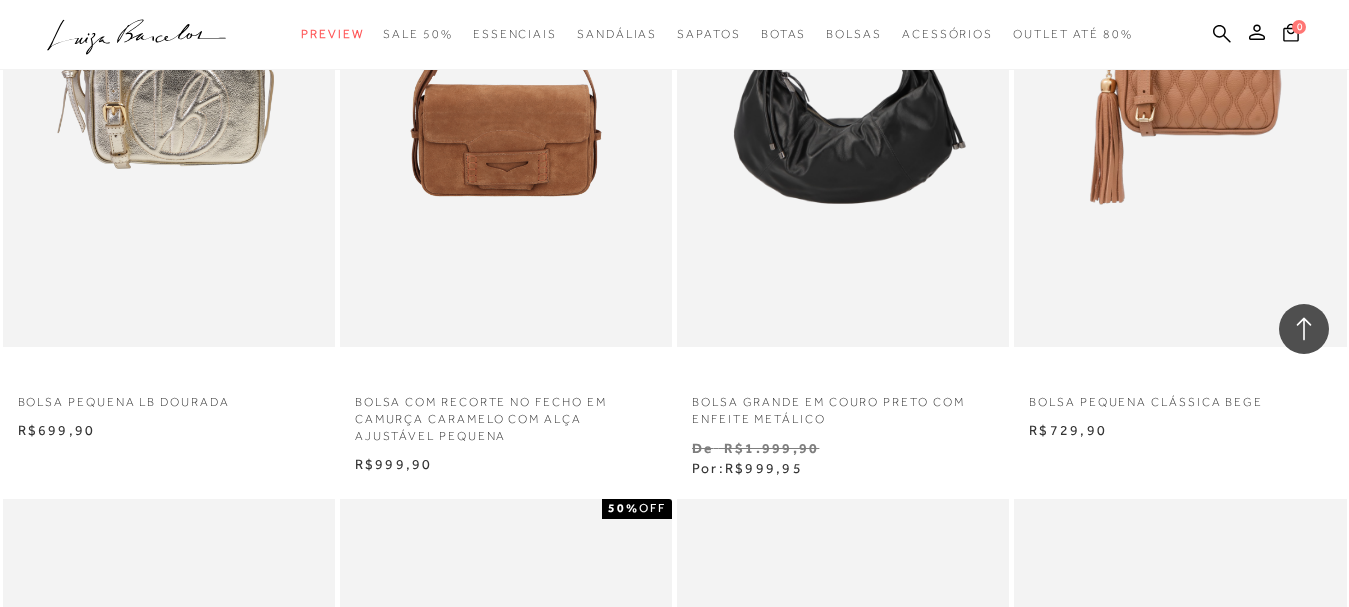 scroll, scrollTop: 29100, scrollLeft: 0, axis: vertical 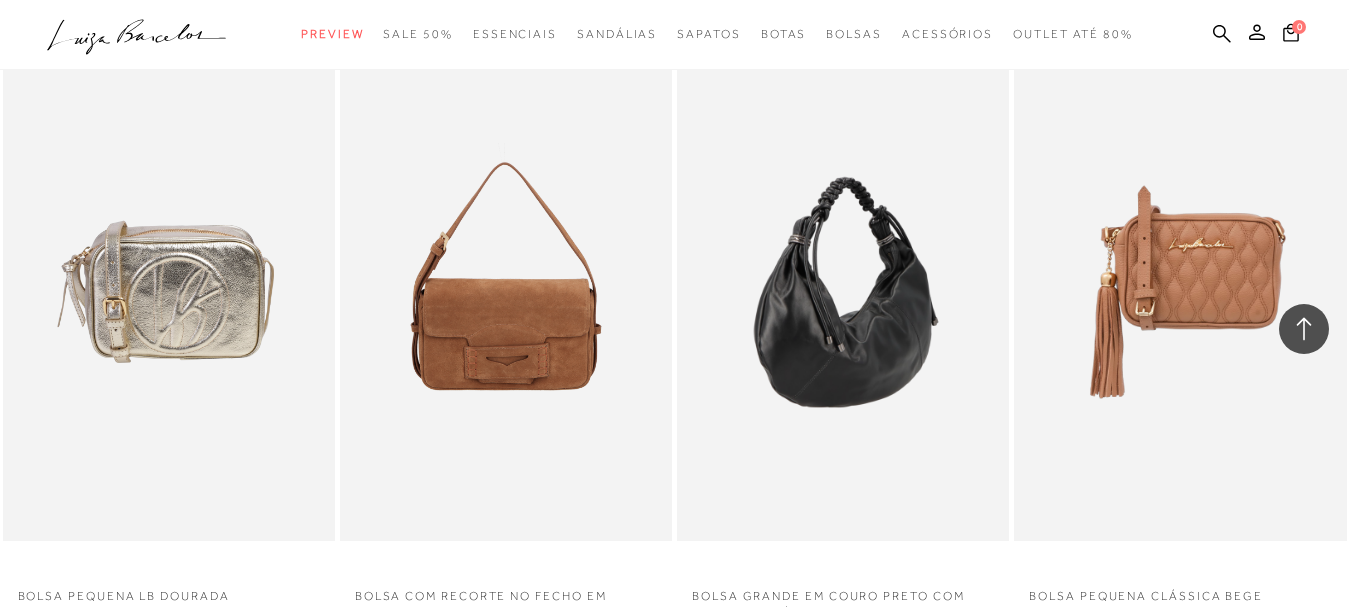 click at bounding box center [844, 292] 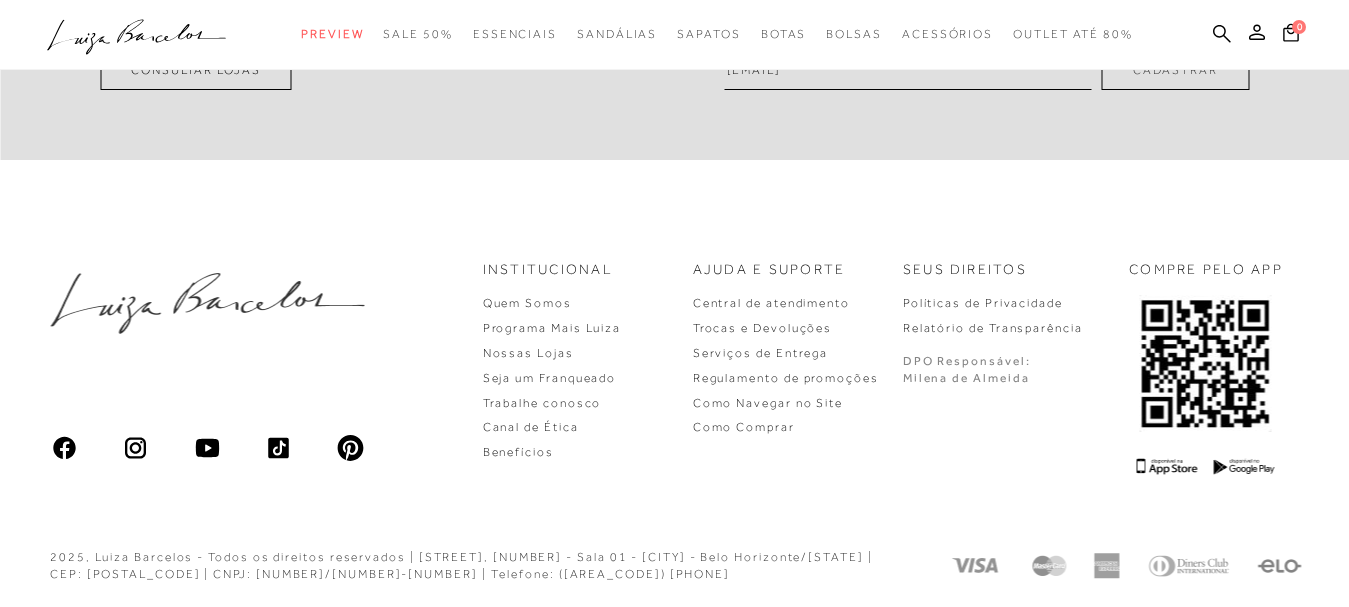 scroll, scrollTop: 0, scrollLeft: 0, axis: both 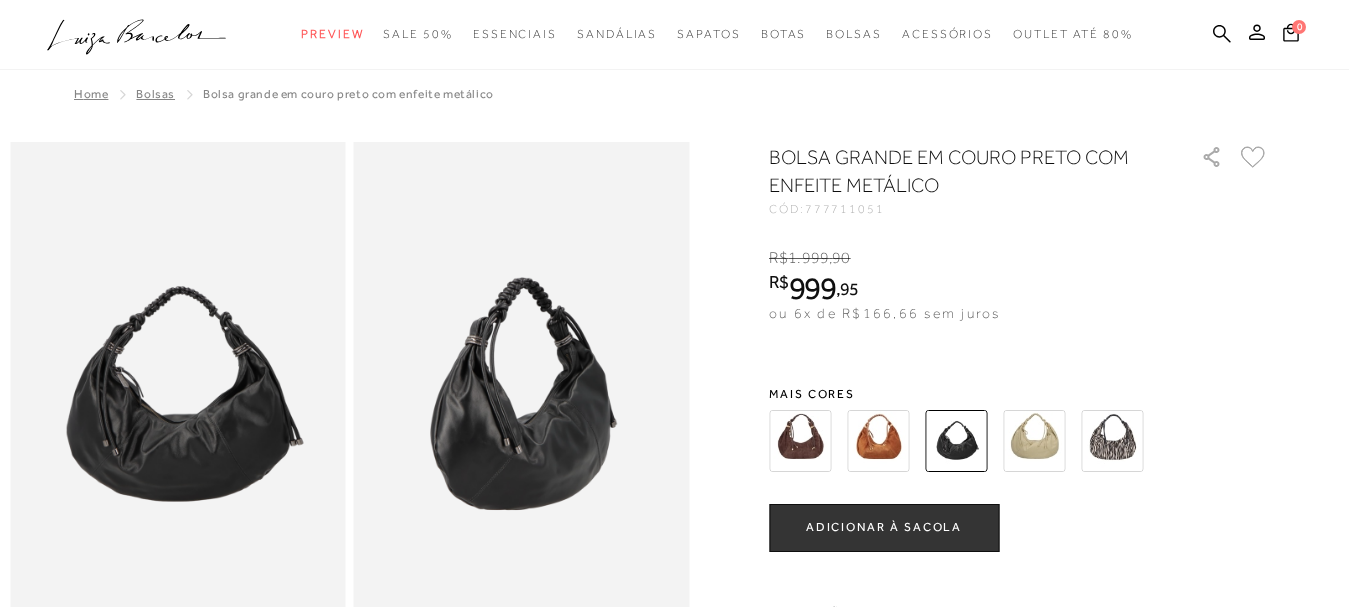 click on "ADICIONAR À SACOLA" at bounding box center (884, 527) 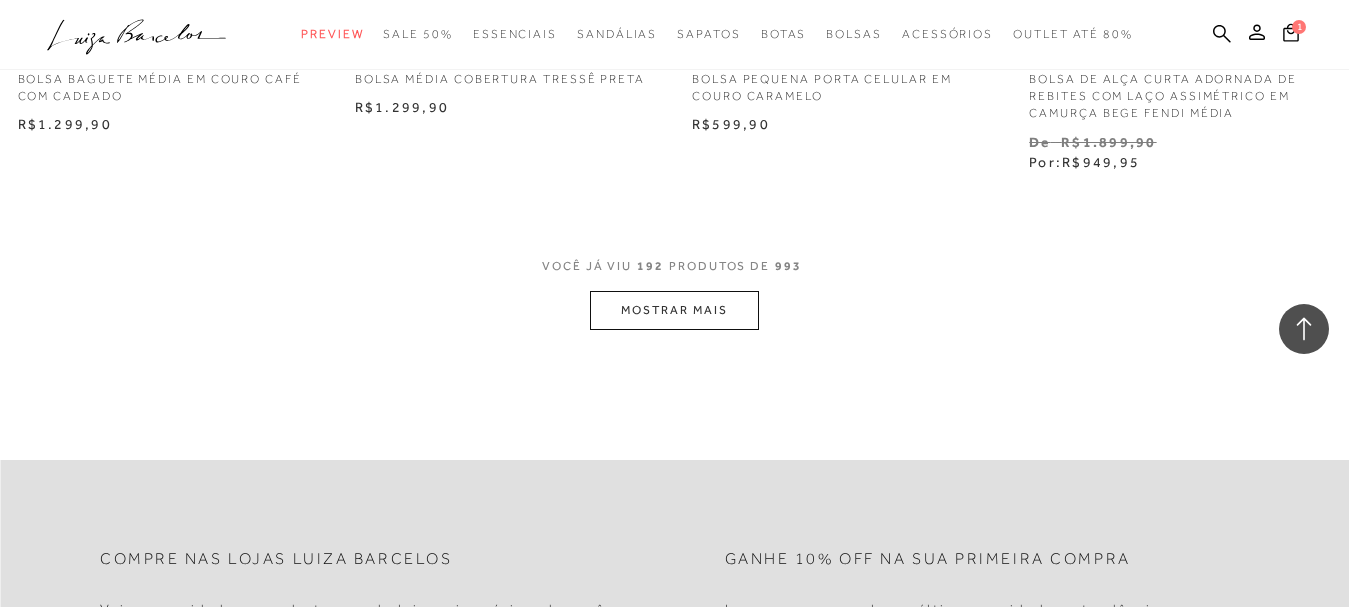 scroll, scrollTop: 30999, scrollLeft: 0, axis: vertical 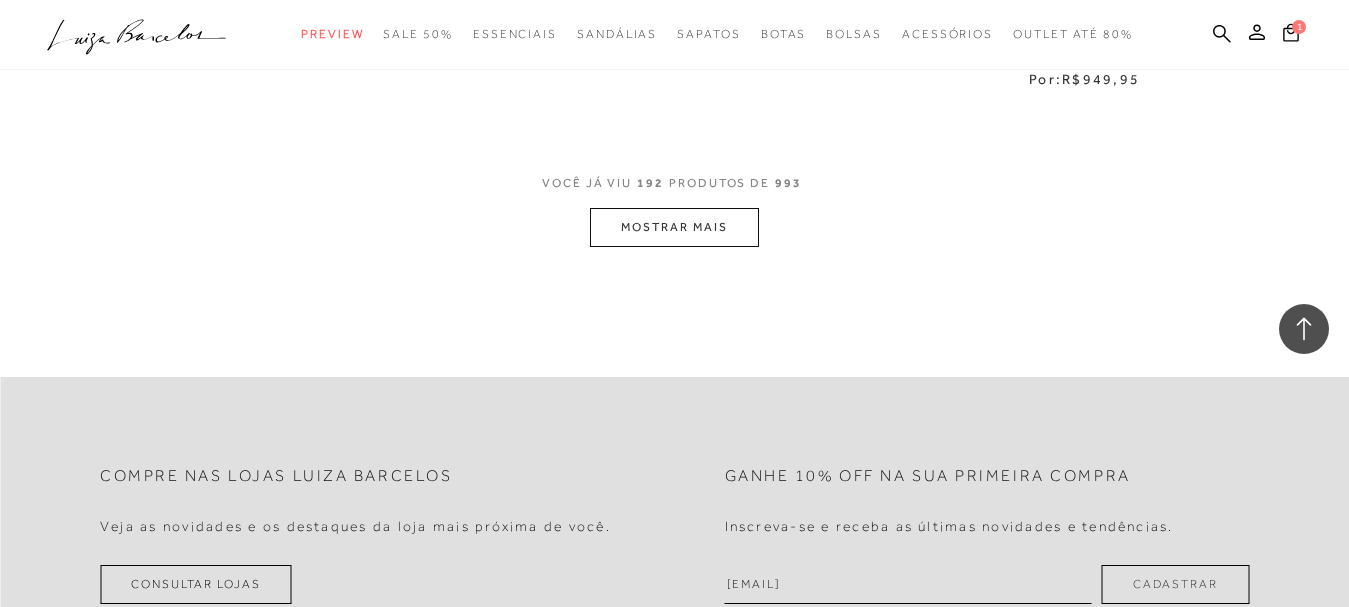 click on "MOSTRAR MAIS" at bounding box center (674, 227) 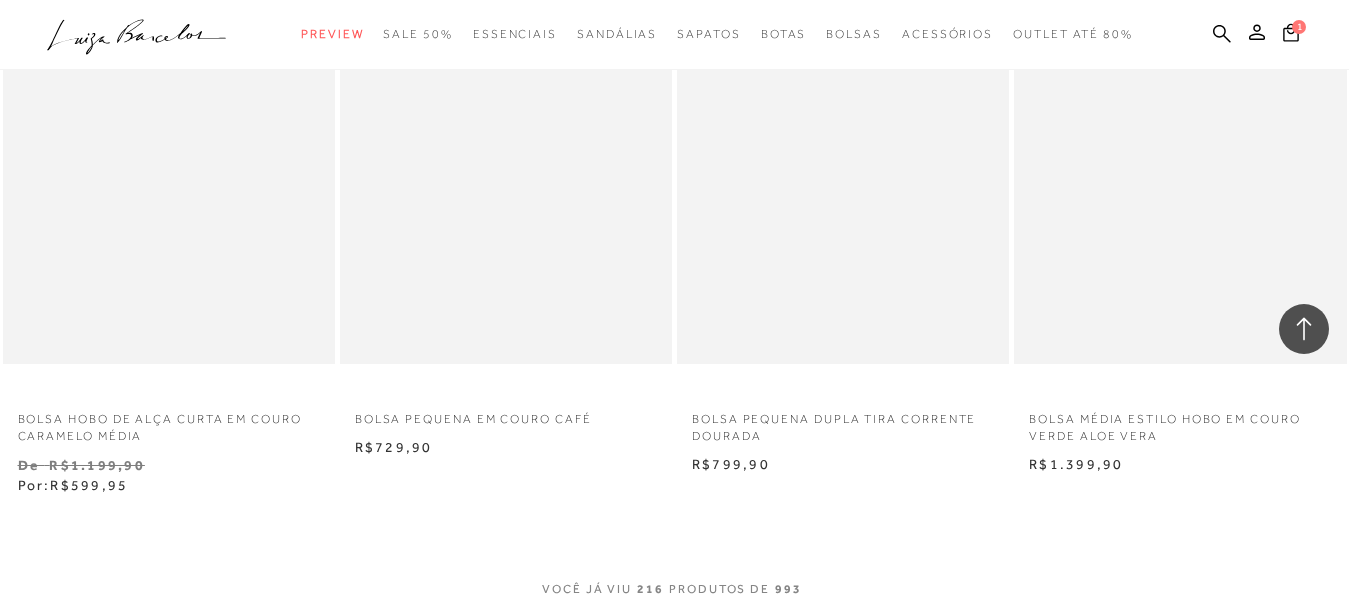 scroll, scrollTop: 34599, scrollLeft: 0, axis: vertical 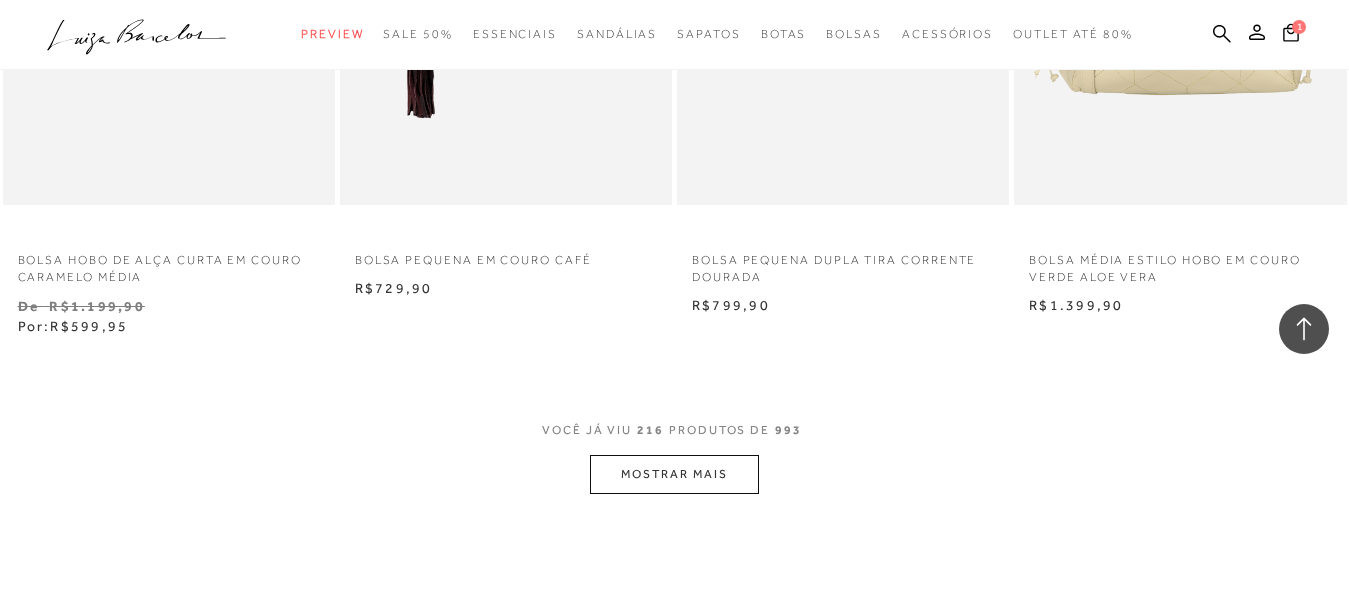click on "MOSTRAR MAIS" at bounding box center (674, 474) 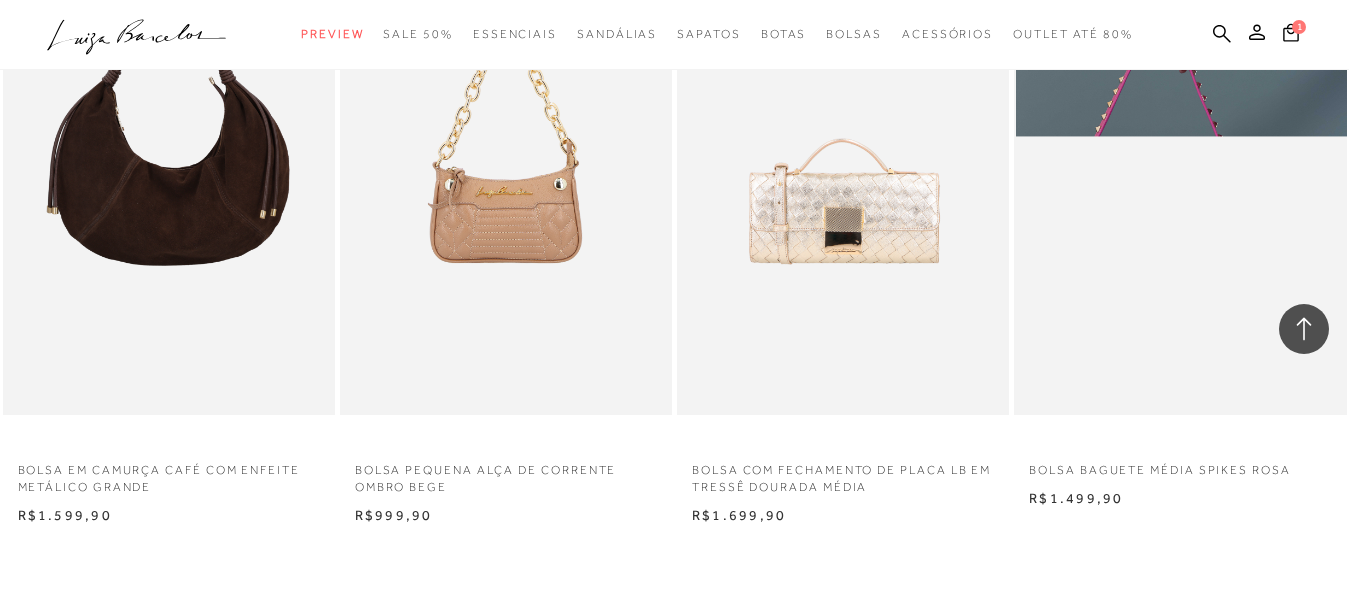 scroll, scrollTop: 38499, scrollLeft: 0, axis: vertical 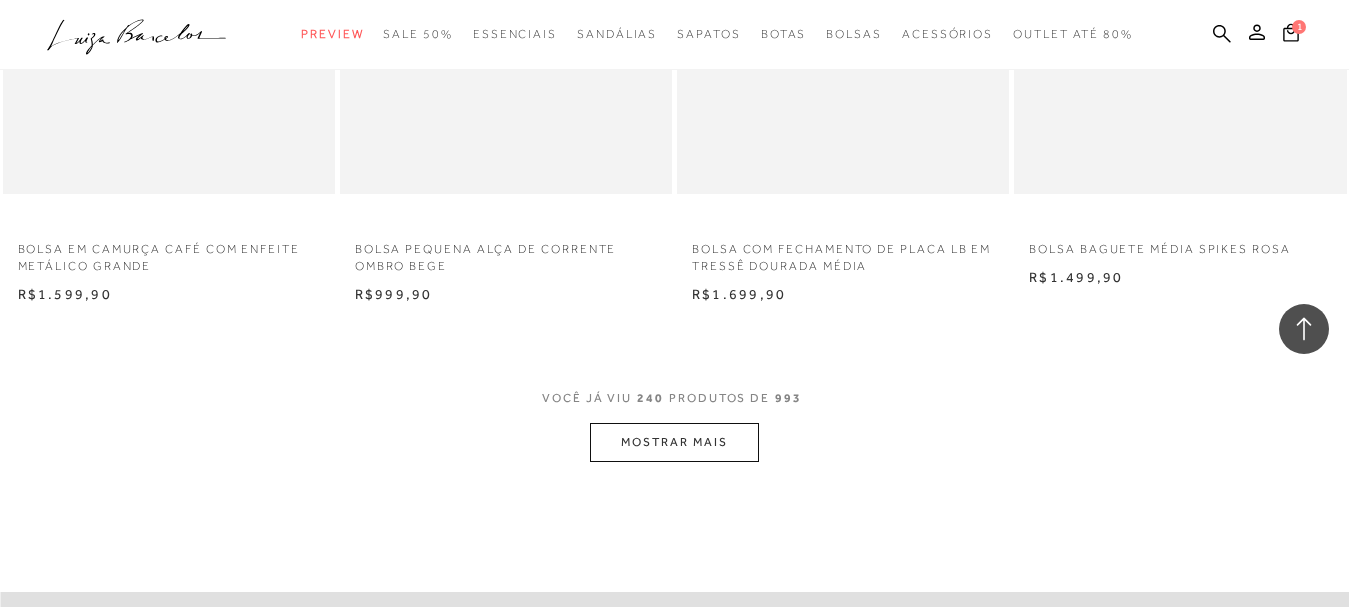 click on "MOSTRAR MAIS" at bounding box center (674, 442) 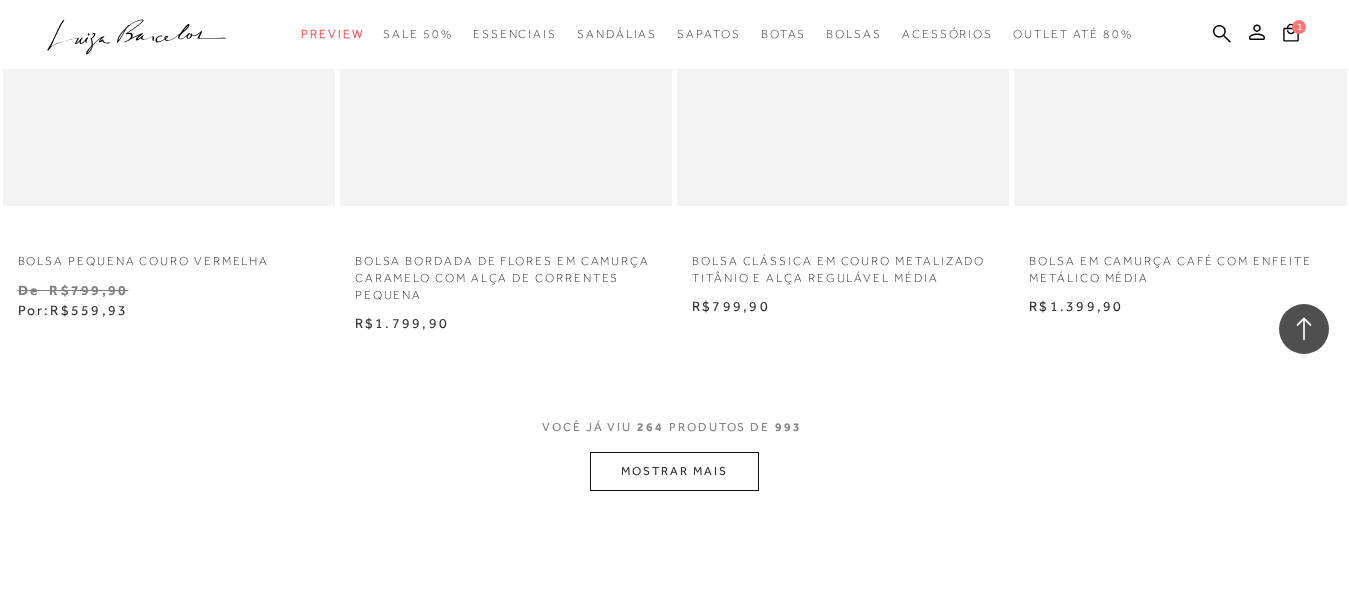 scroll, scrollTop: 42399, scrollLeft: 0, axis: vertical 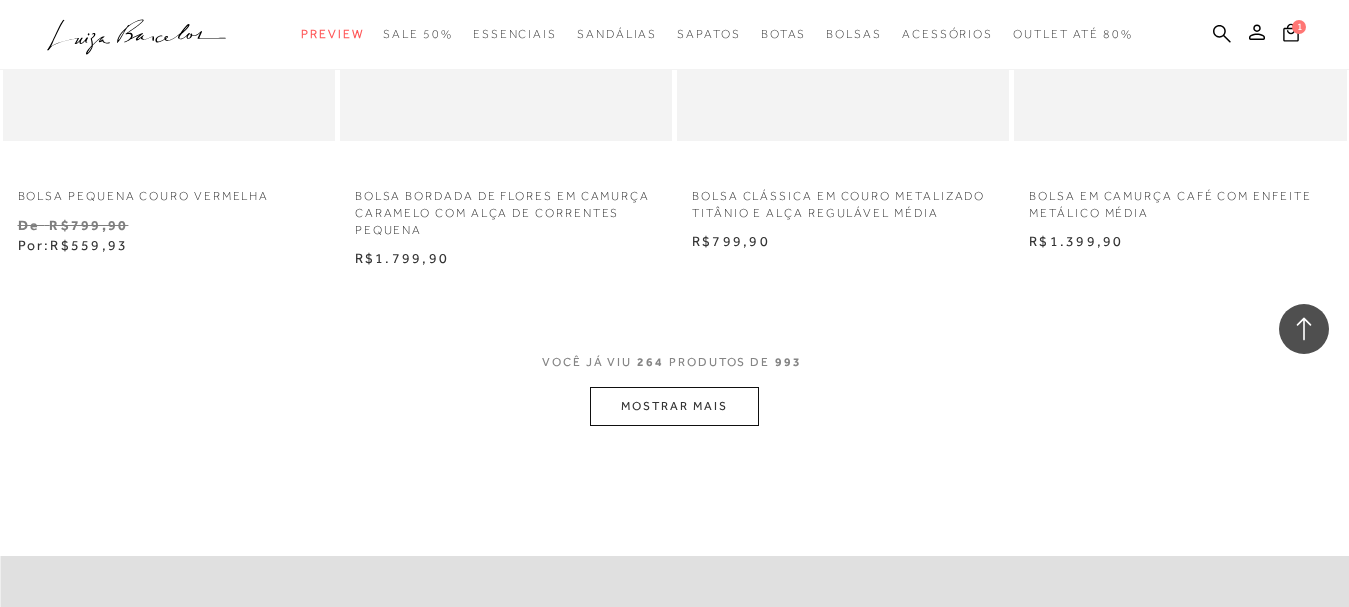 click on "MOSTRAR MAIS" at bounding box center (674, 406) 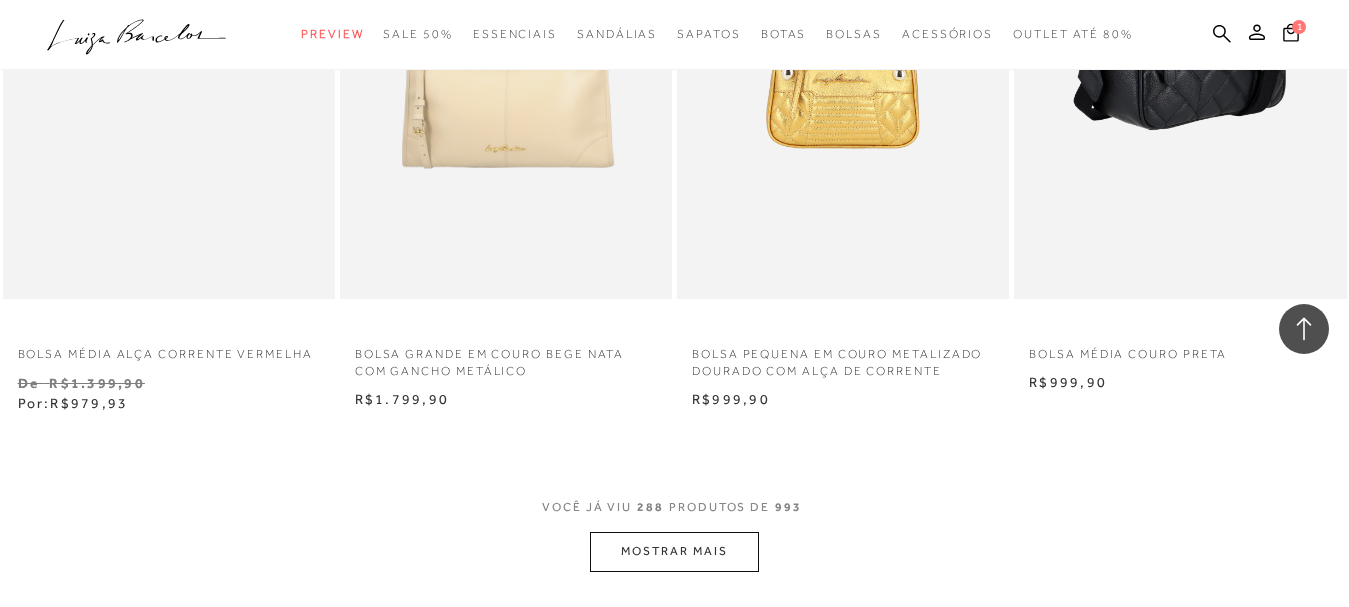 scroll, scrollTop: 46199, scrollLeft: 0, axis: vertical 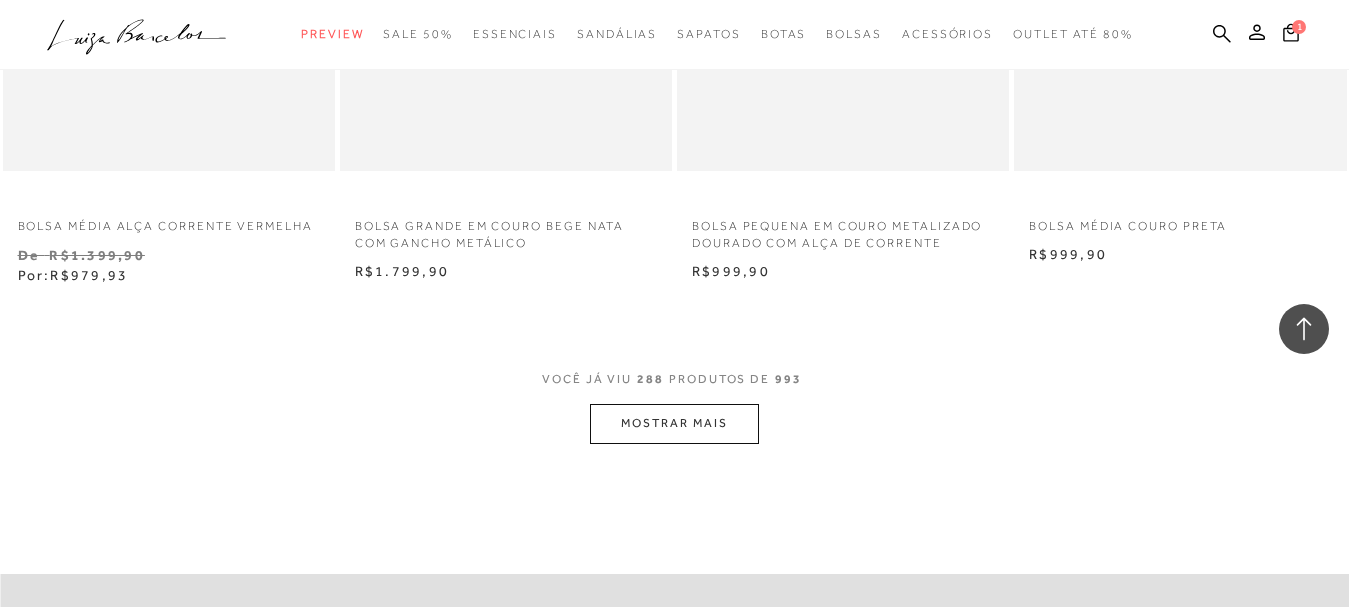 click on "MOSTRAR MAIS" at bounding box center (674, 423) 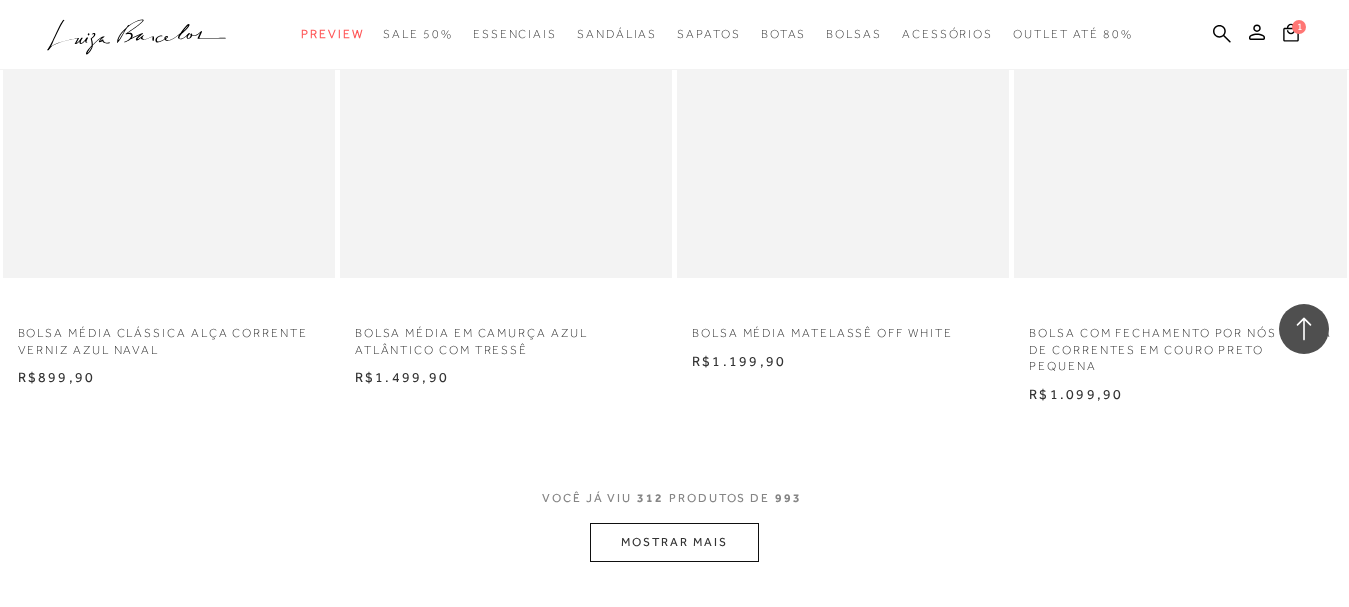 scroll, scrollTop: 50099, scrollLeft: 0, axis: vertical 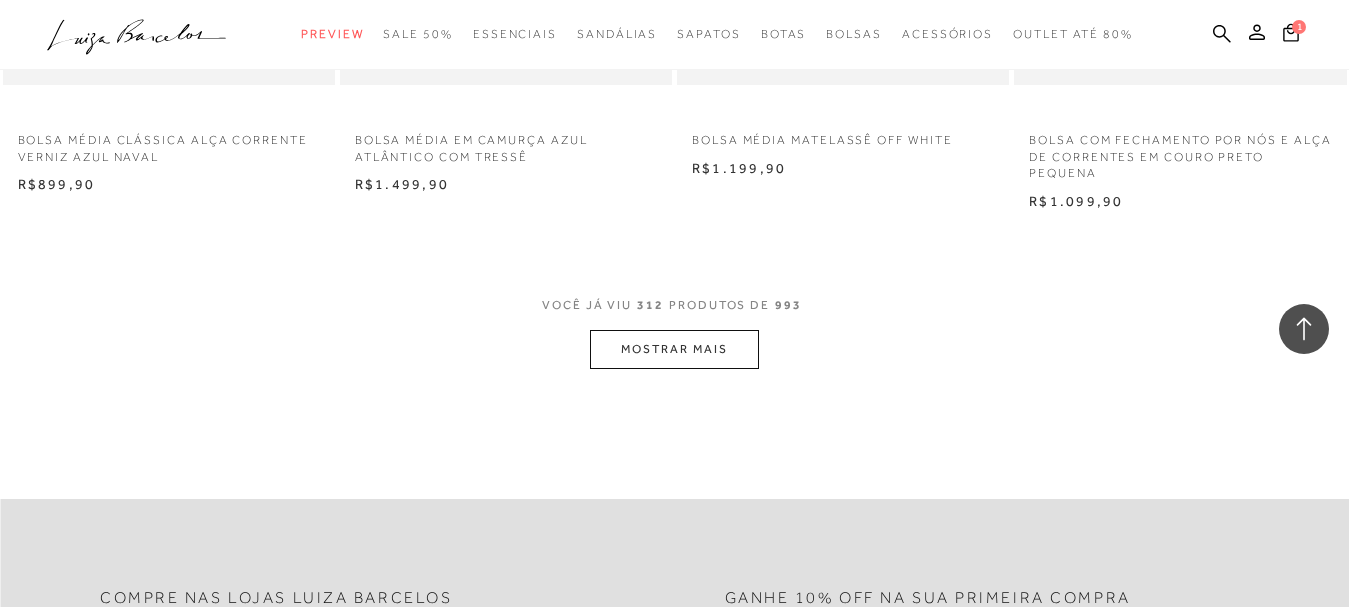 click on "MOSTRAR MAIS" at bounding box center [674, 349] 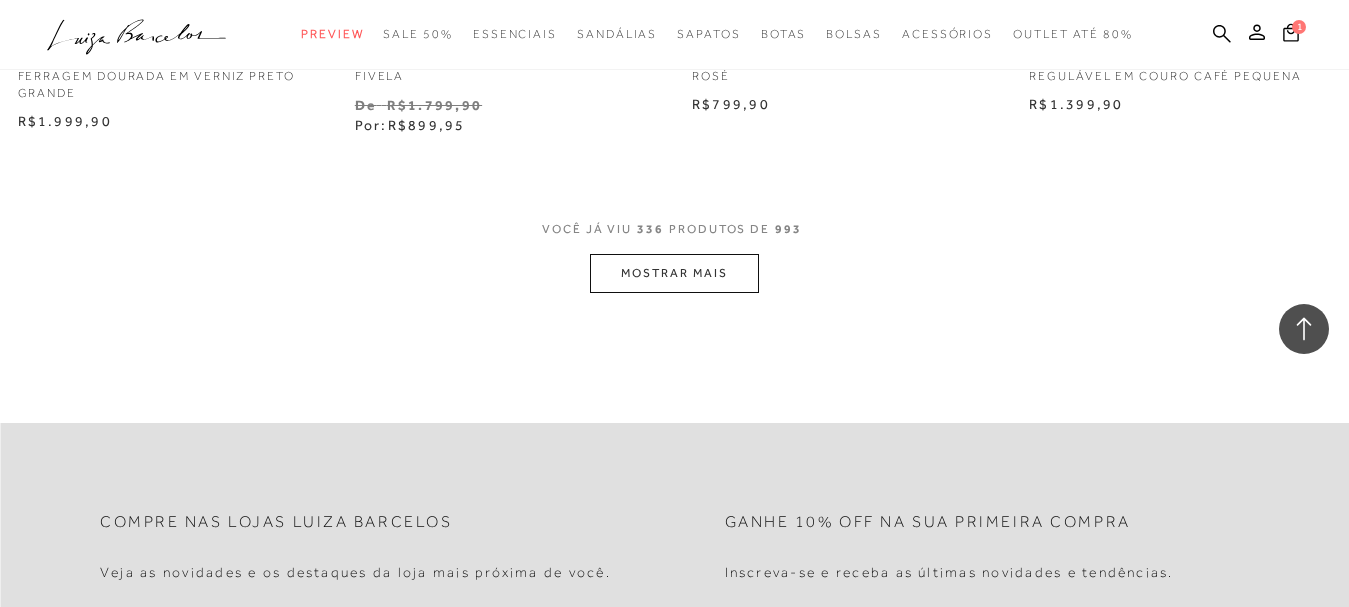 scroll, scrollTop: 54099, scrollLeft: 0, axis: vertical 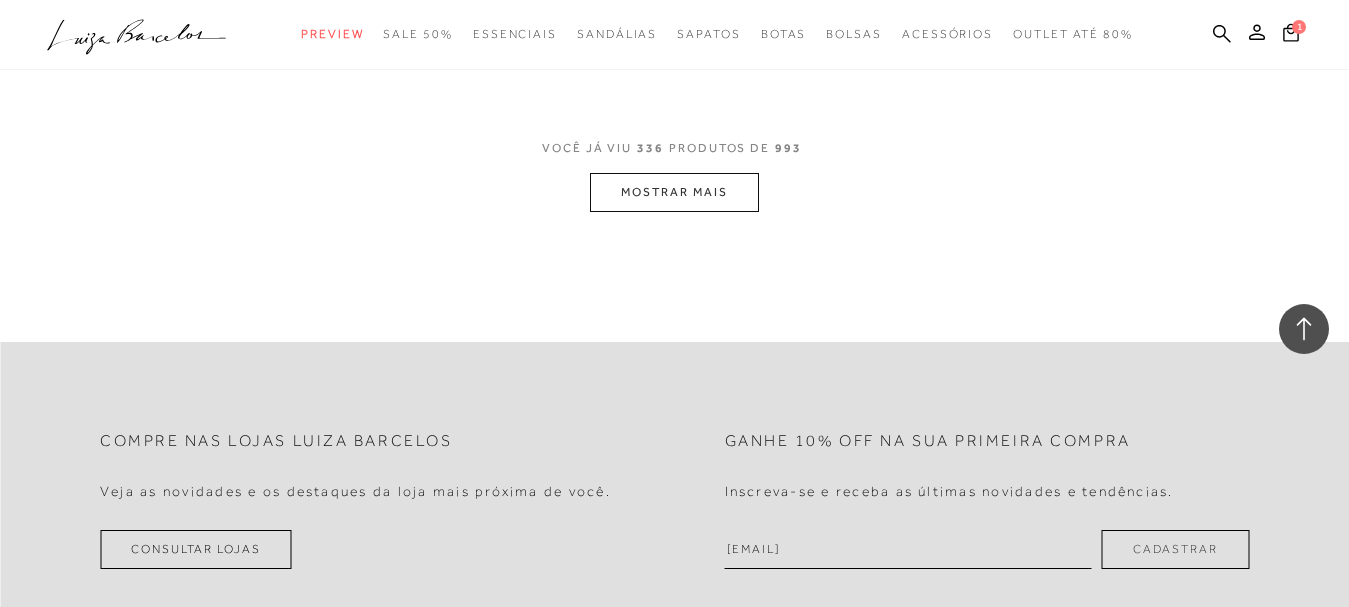 click on "MOSTRAR MAIS" at bounding box center (674, 192) 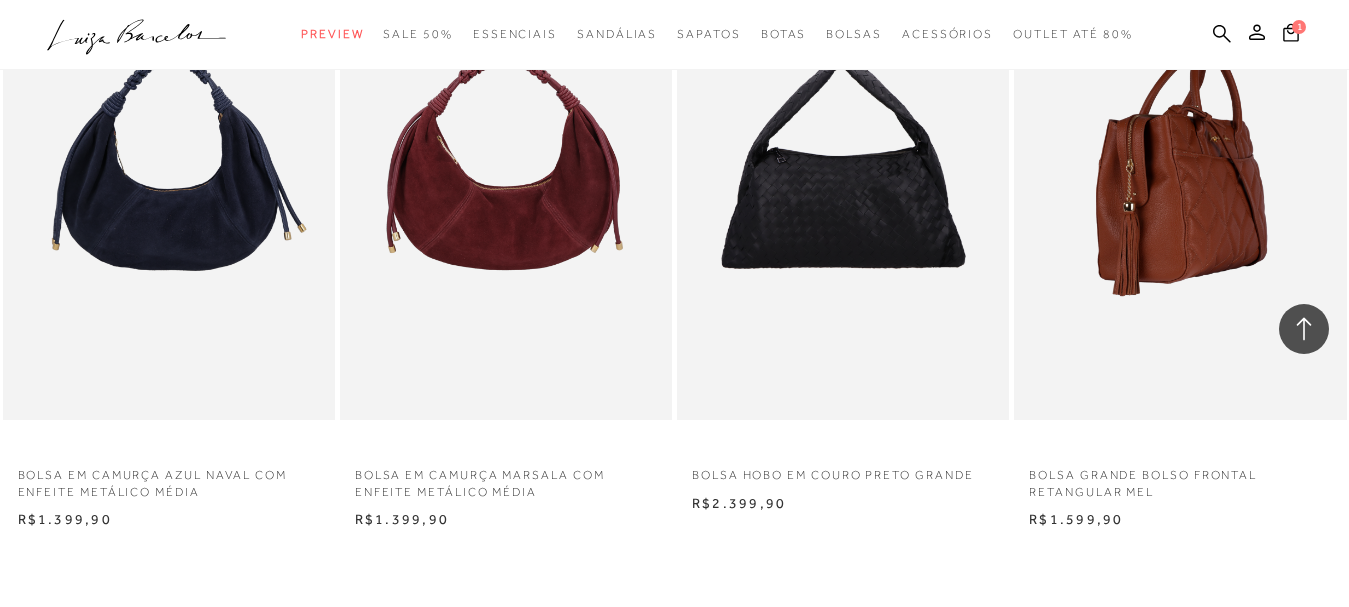 scroll, scrollTop: 57699, scrollLeft: 0, axis: vertical 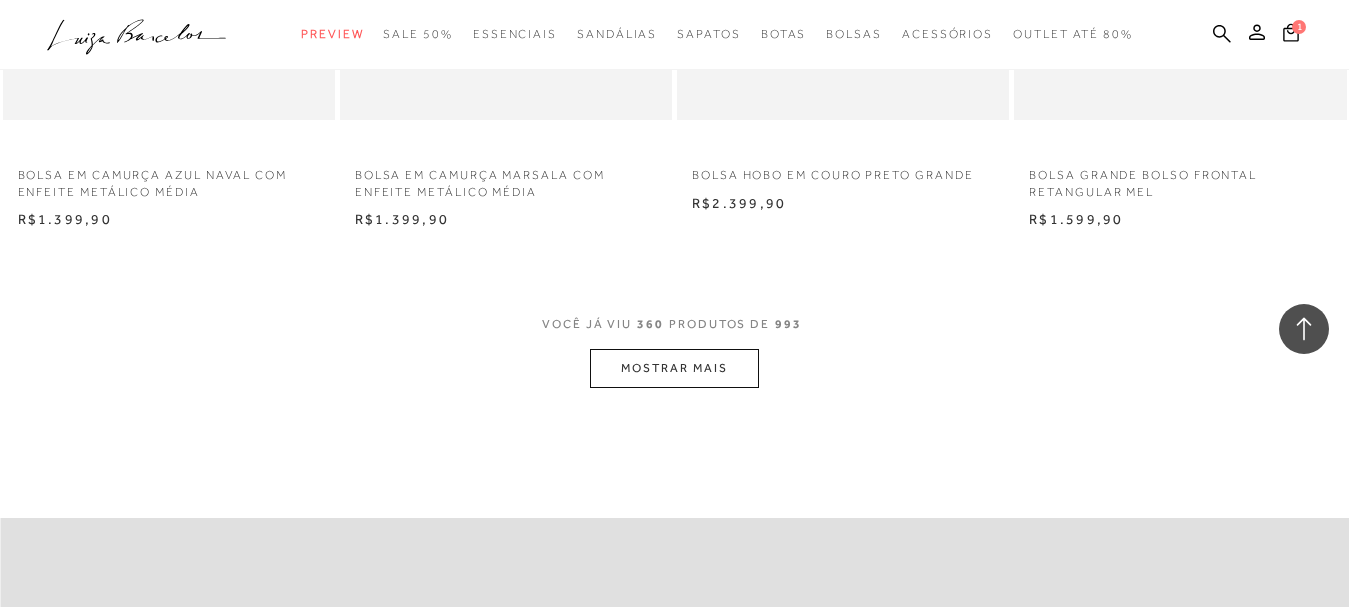 click on "MOSTRAR MAIS" at bounding box center [674, 368] 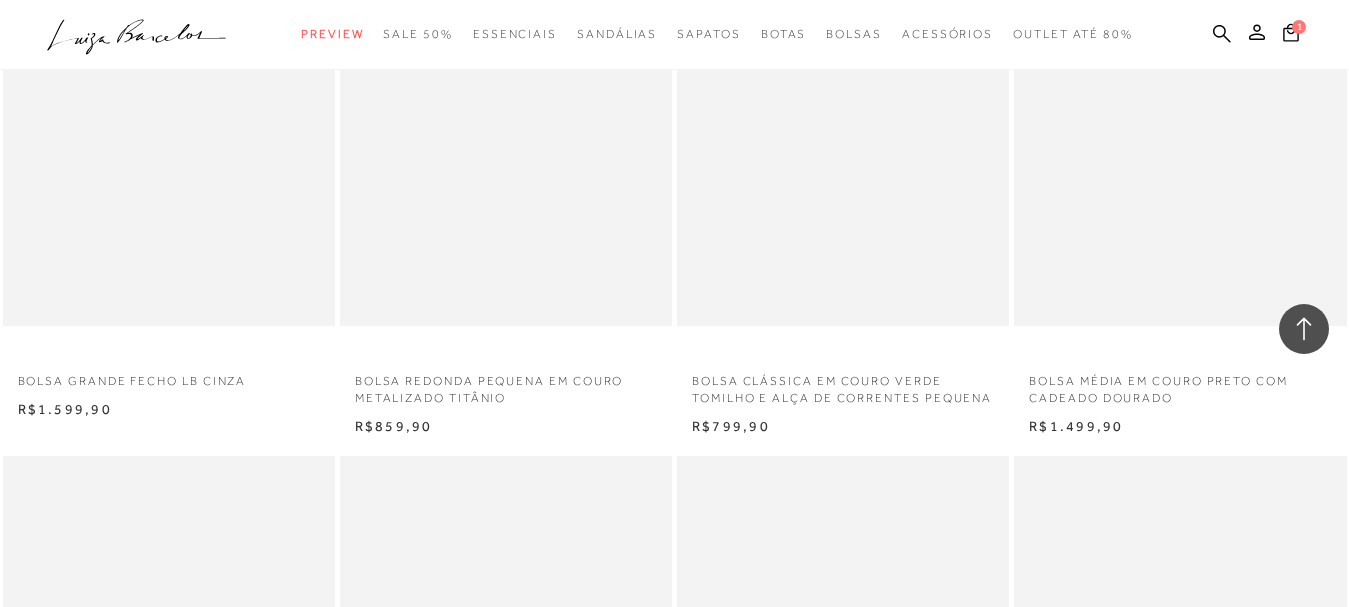 scroll, scrollTop: 59099, scrollLeft: 0, axis: vertical 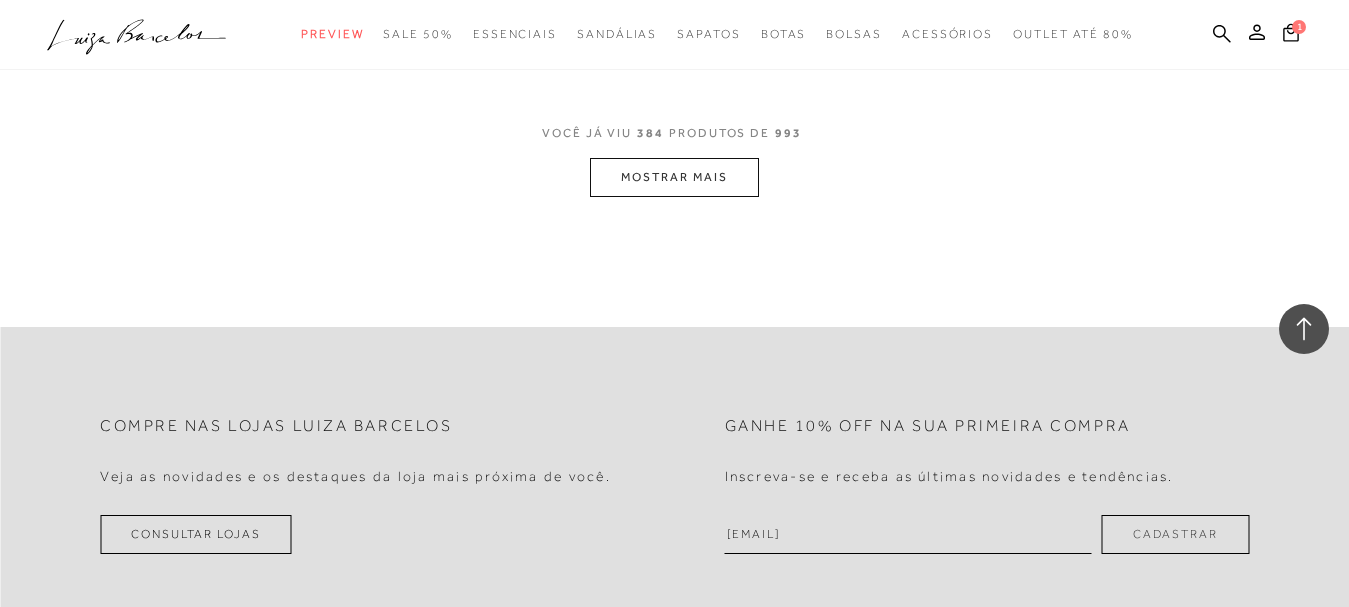 click on "MOSTRAR MAIS" at bounding box center (674, 177) 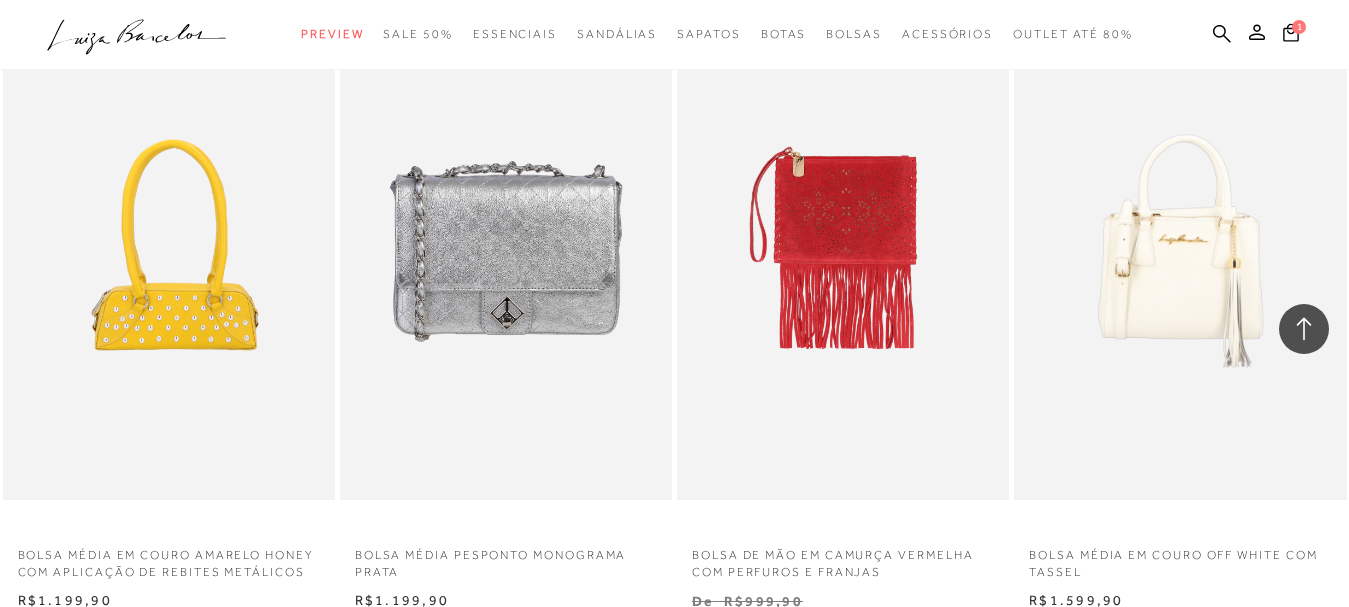 scroll, scrollTop: 65399, scrollLeft: 0, axis: vertical 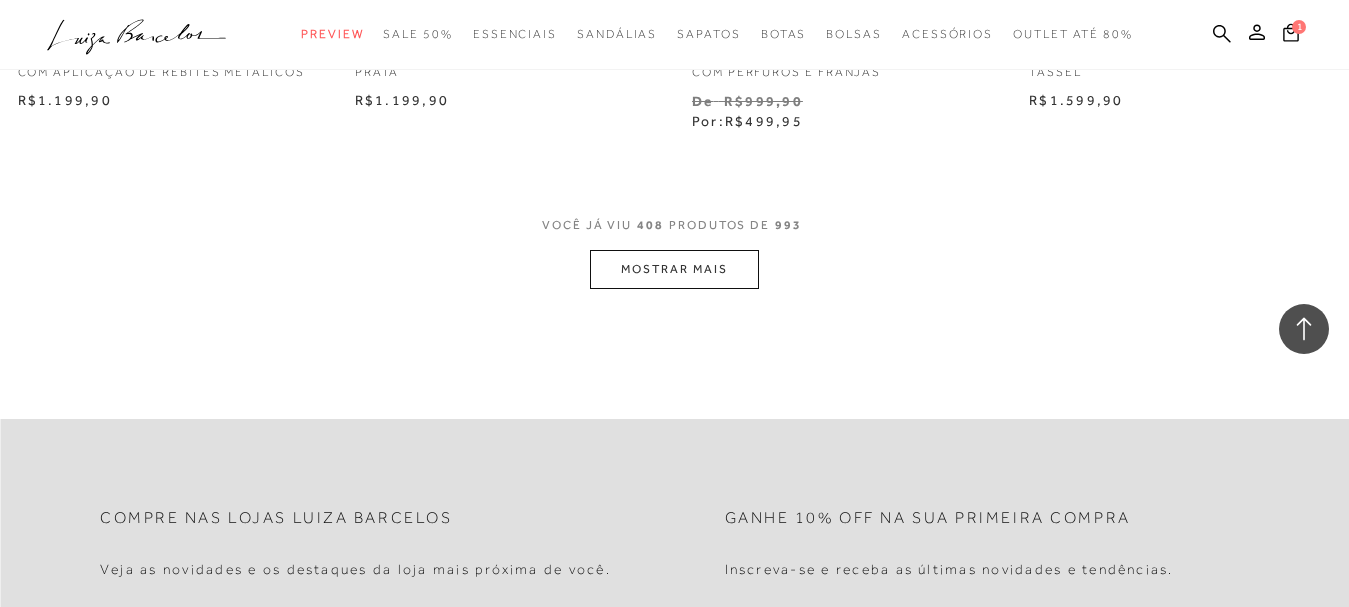 click on "MOSTRAR MAIS" at bounding box center [674, 269] 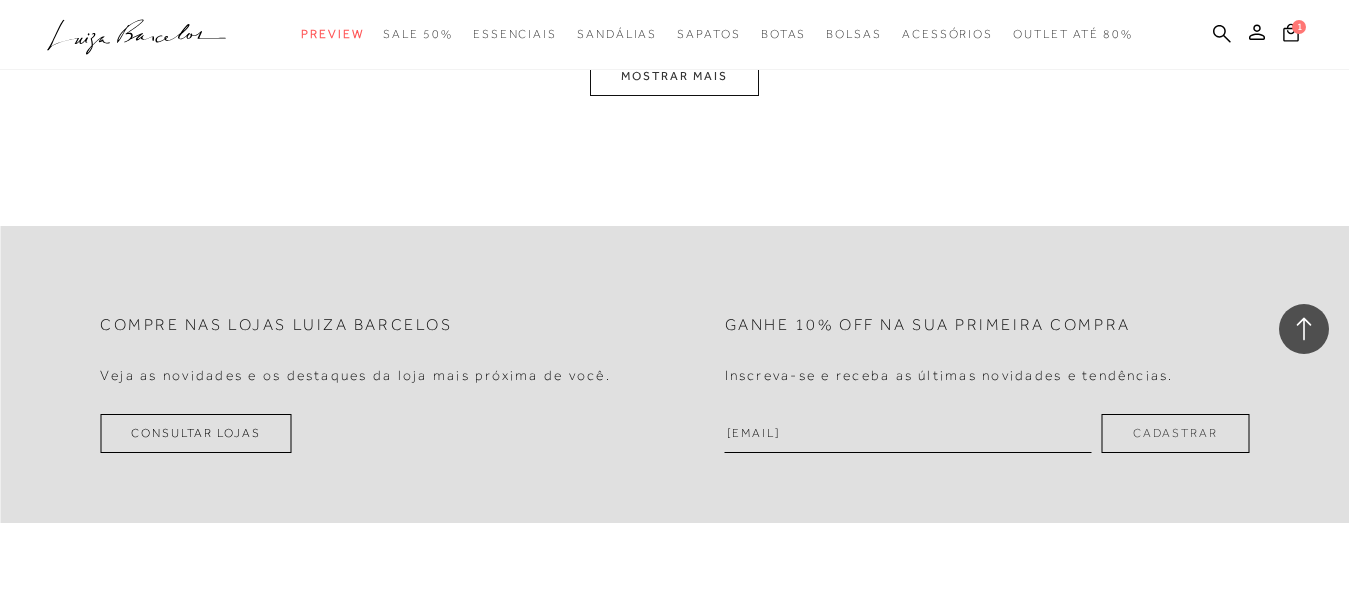 scroll, scrollTop: 69199, scrollLeft: 0, axis: vertical 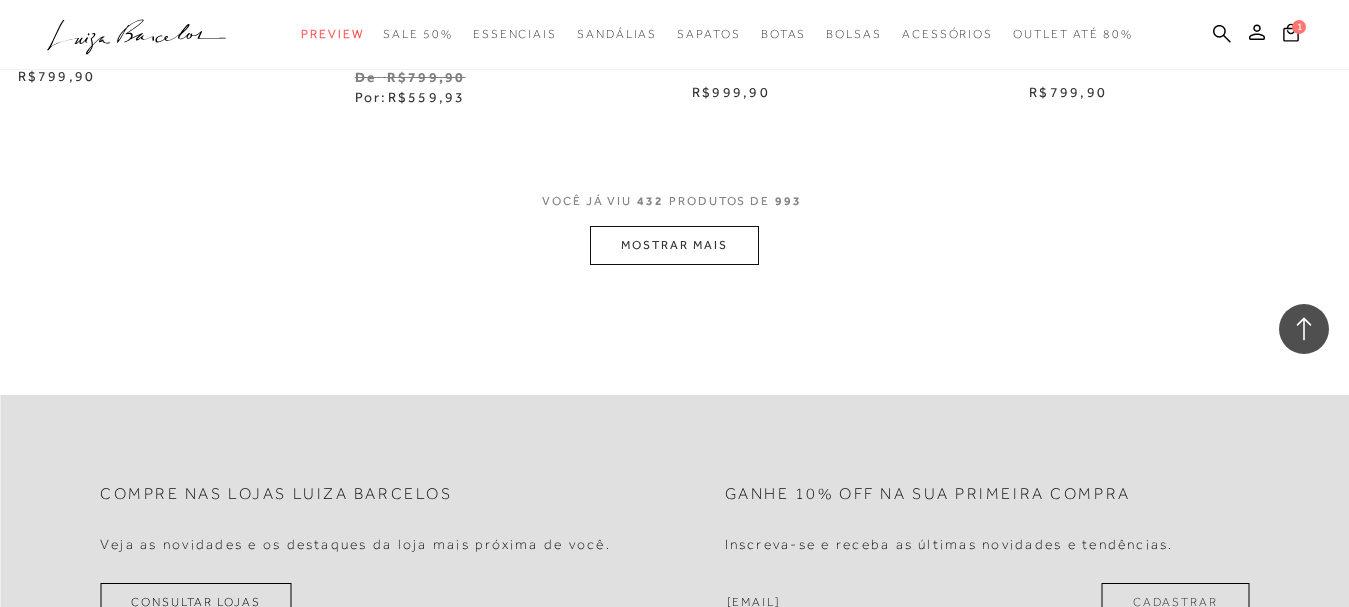click on "MOSTRAR MAIS" at bounding box center (674, 245) 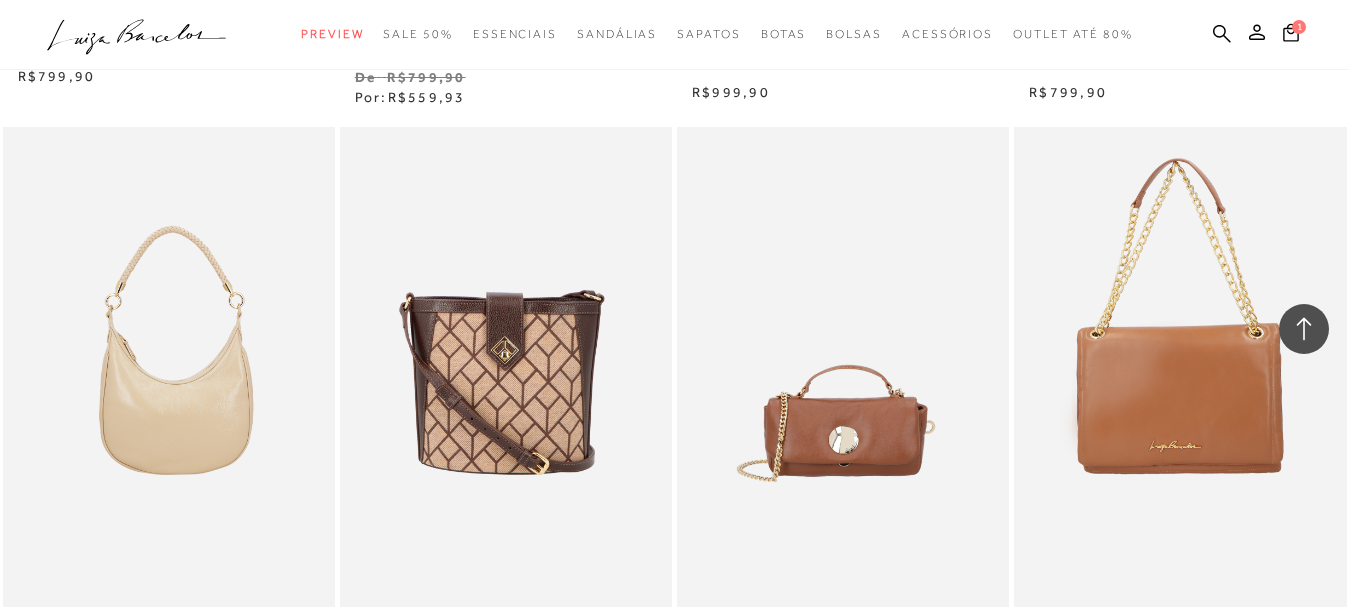 click on "MOSTRAR MAIS" at bounding box center (674, 4016) 